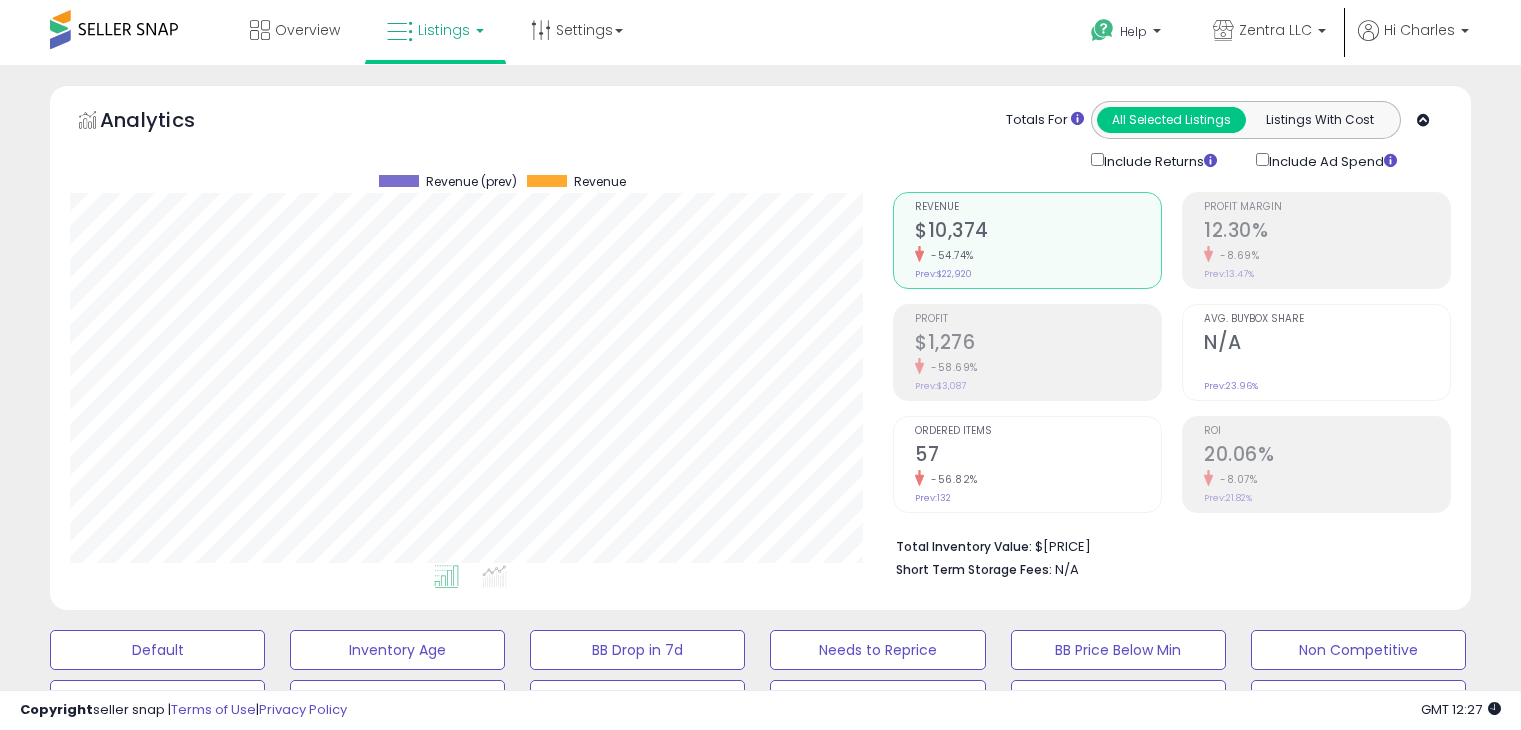 scroll, scrollTop: 2154, scrollLeft: 0, axis: vertical 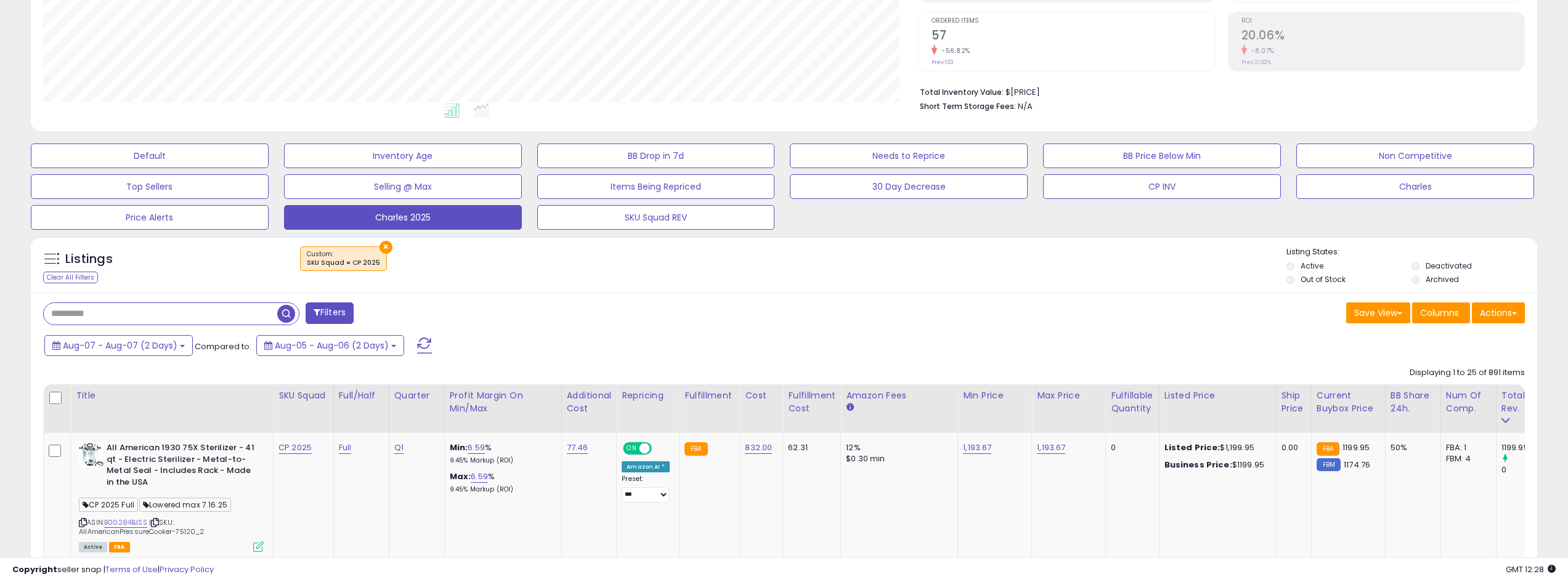 click at bounding box center [424, 346] 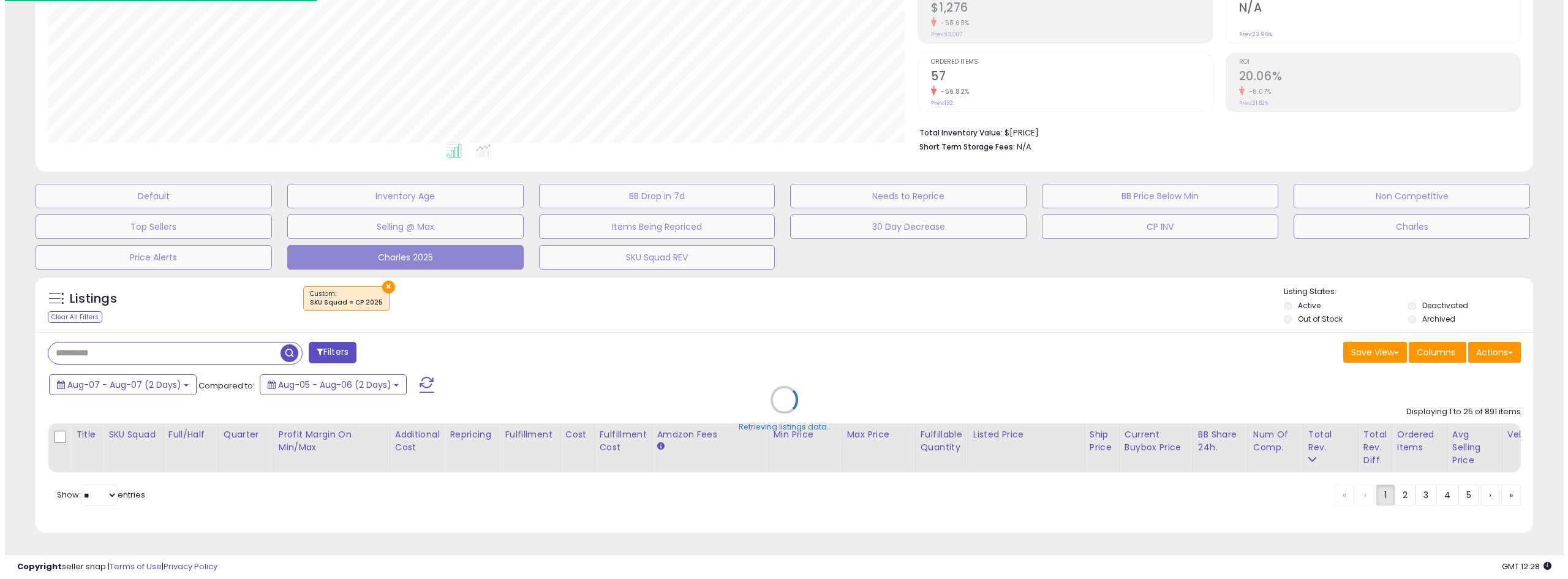 scroll, scrollTop: 211, scrollLeft: 0, axis: vertical 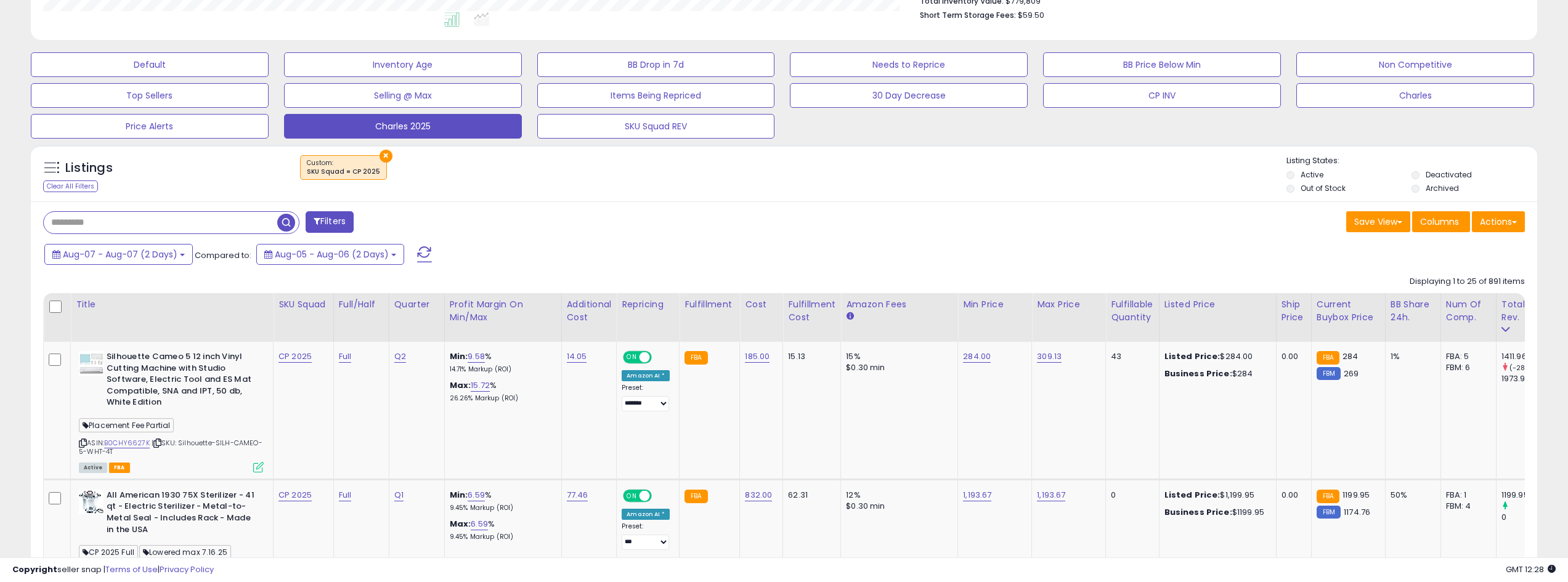 drag, startPoint x: 911, startPoint y: 548, endPoint x: 987, endPoint y: 546, distance: 76.02631 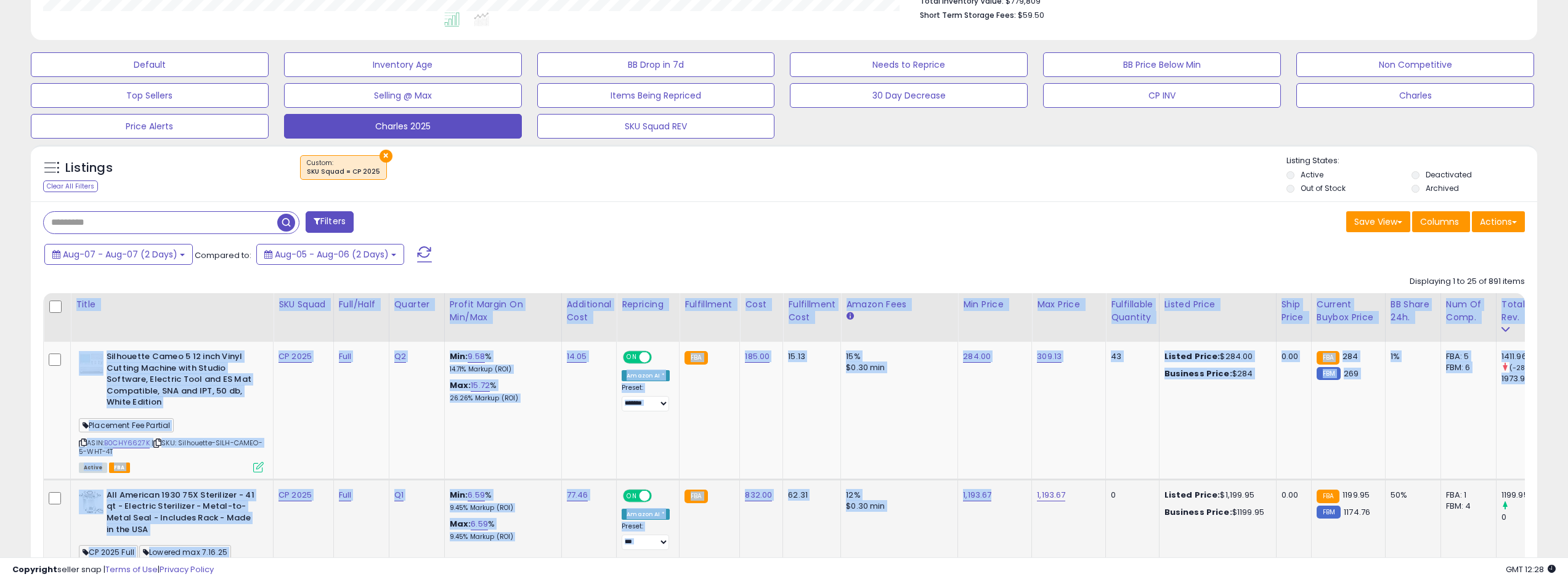 drag, startPoint x: 930, startPoint y: 548, endPoint x: 995, endPoint y: 544, distance: 65.12296 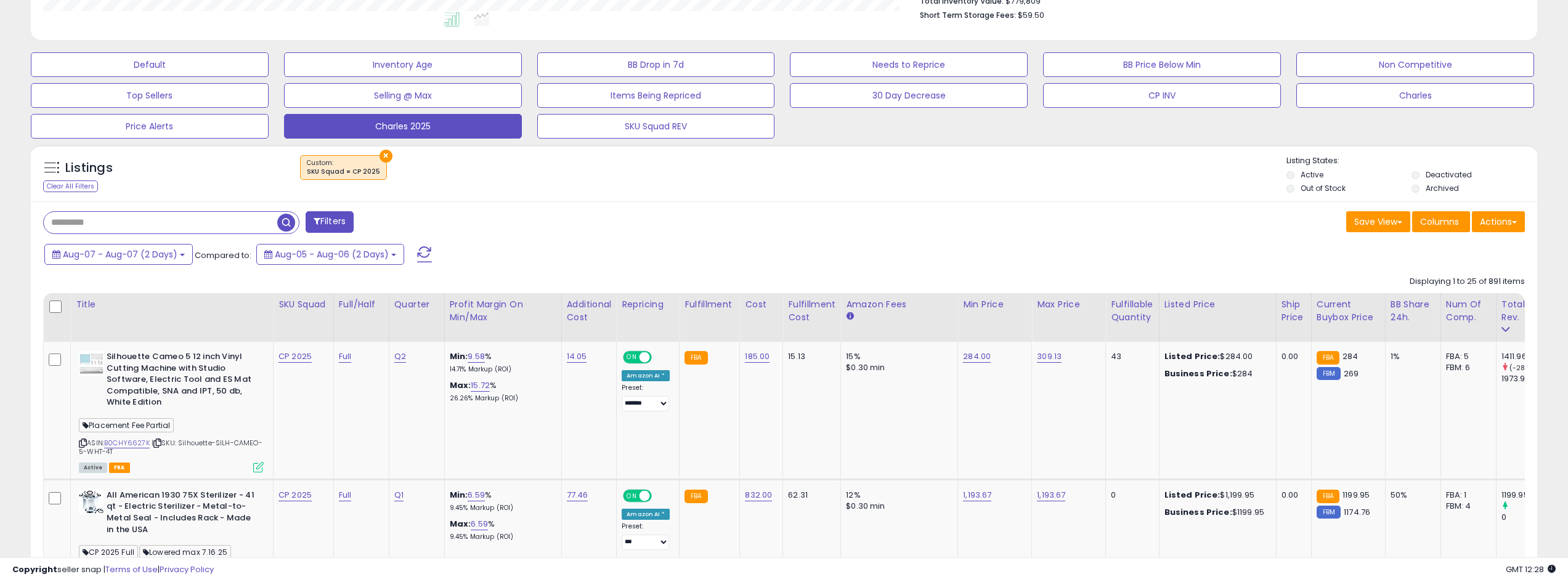 click on "Filters
Save View
Save As New View
Update Current View
Columns" at bounding box center [784, 1793] 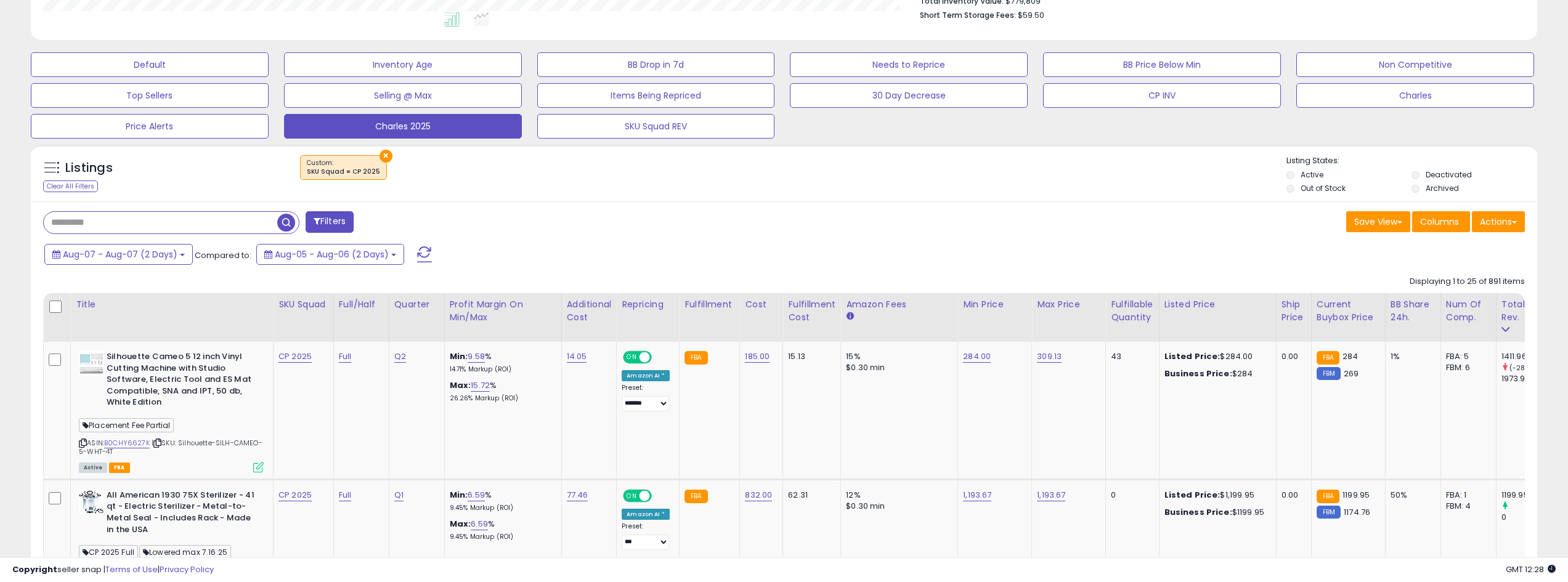drag, startPoint x: 844, startPoint y: 546, endPoint x: 944, endPoint y: 548, distance: 100.02 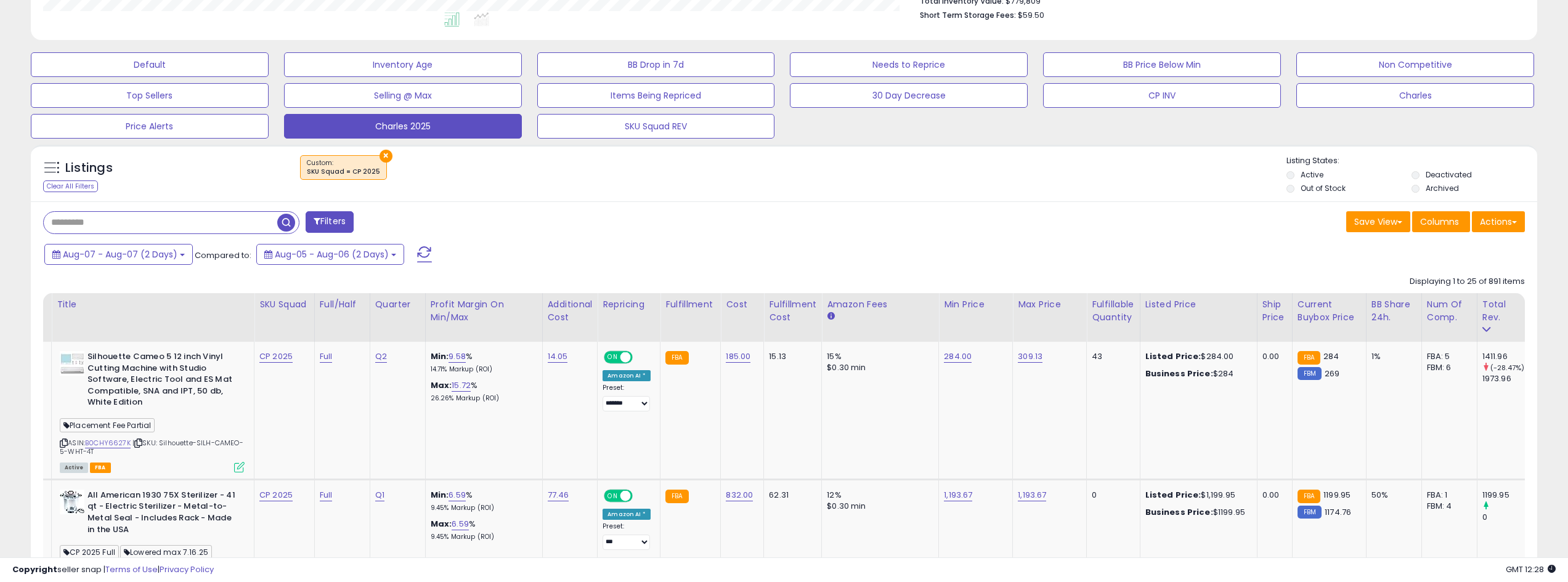 scroll, scrollTop: 0, scrollLeft: 25, axis: horizontal 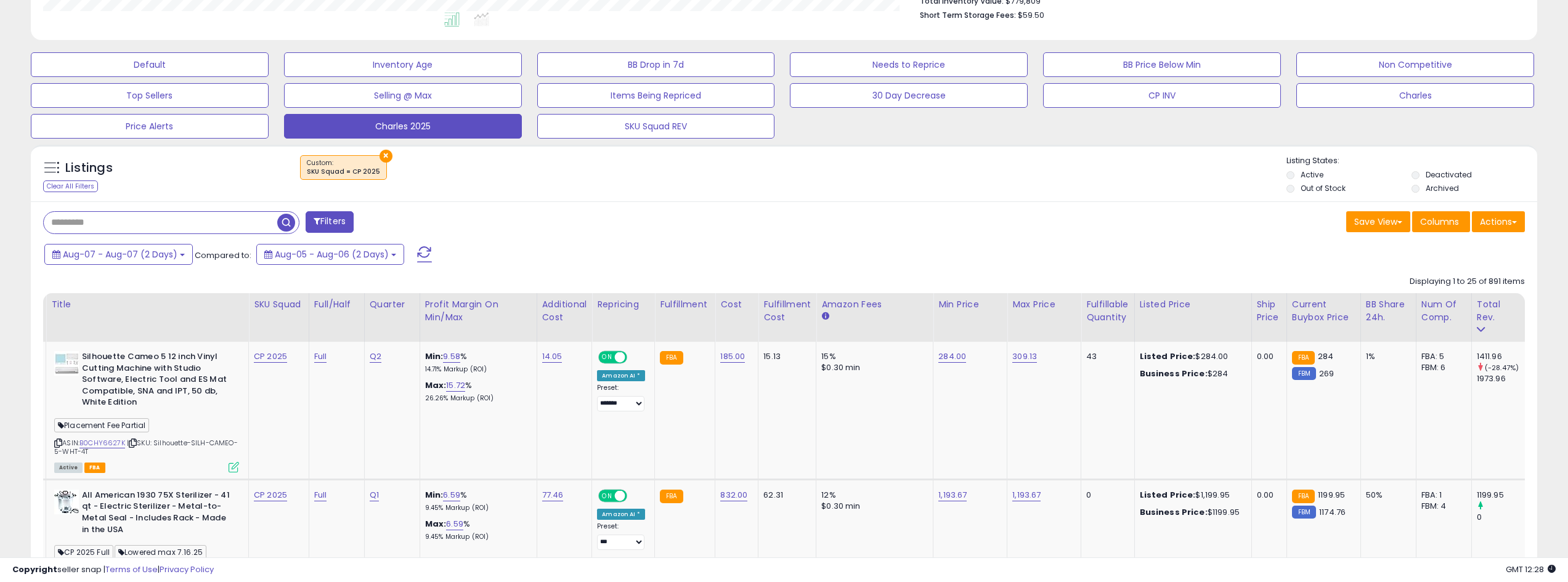 click at bounding box center [784, 551] 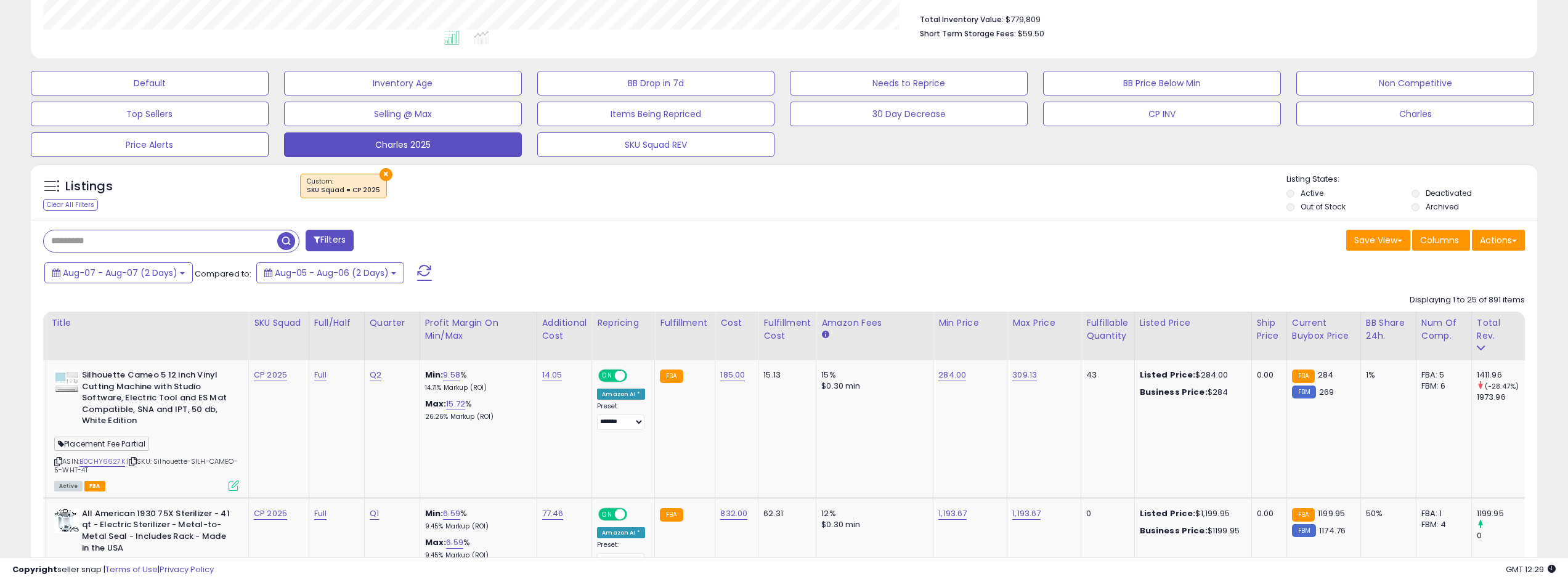 scroll, scrollTop: 0, scrollLeft: 0, axis: both 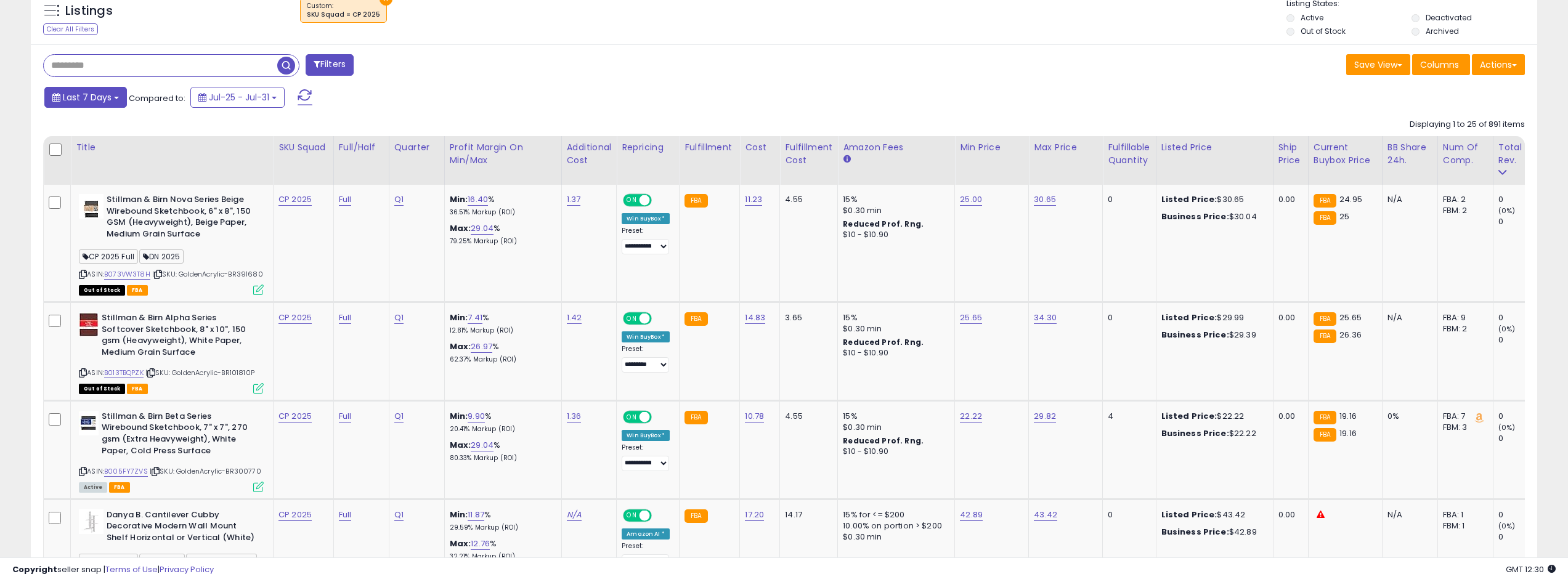click on "Last 7 Days" at bounding box center (86, 97) 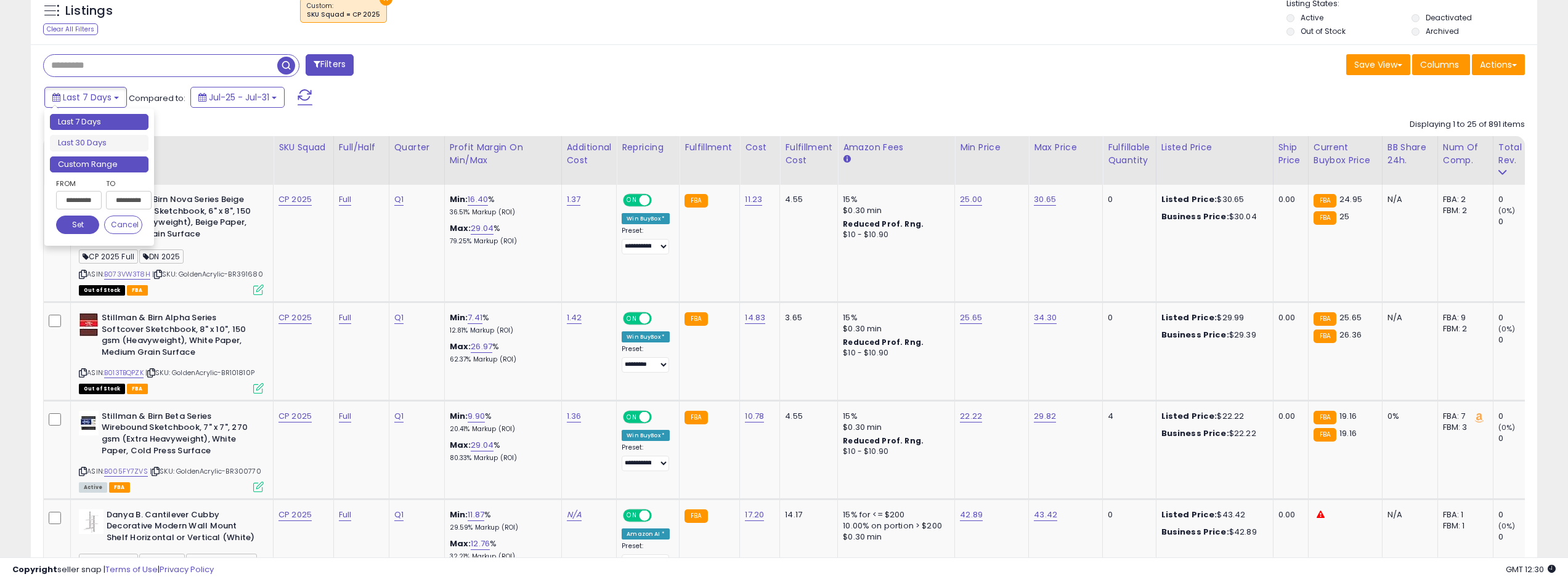 click on "Custom Range" at bounding box center (99, 164) 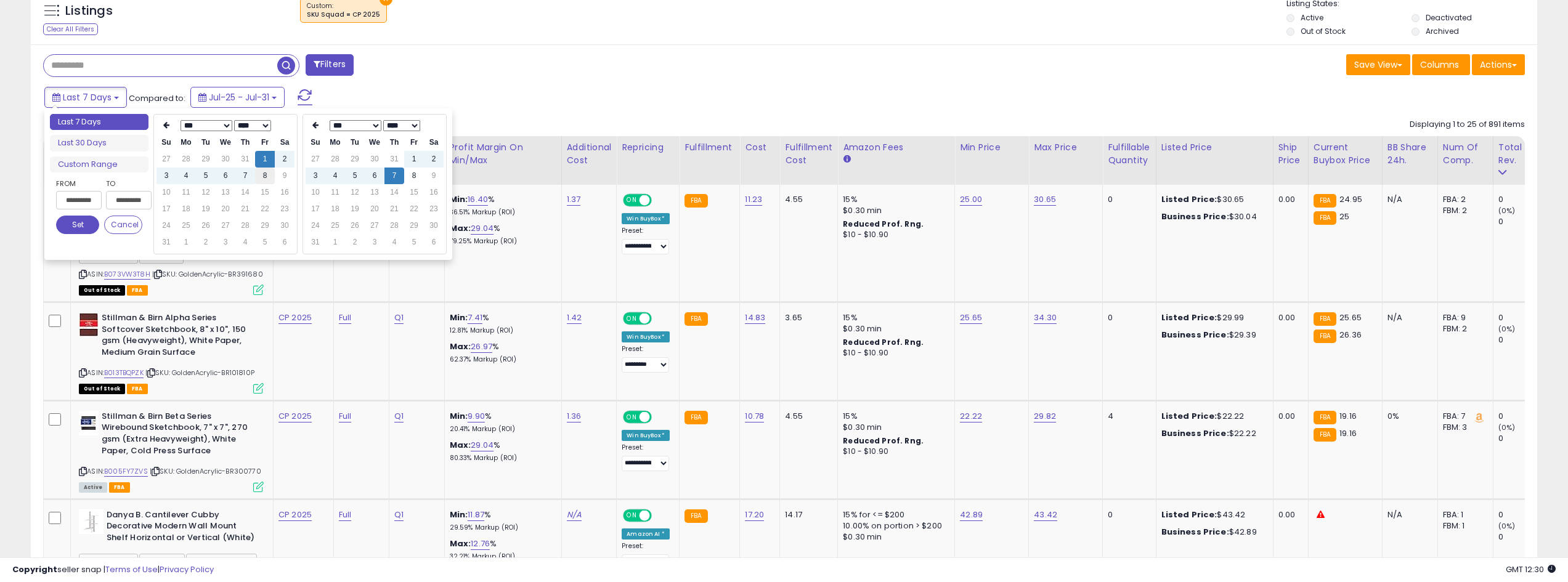 type on "**********" 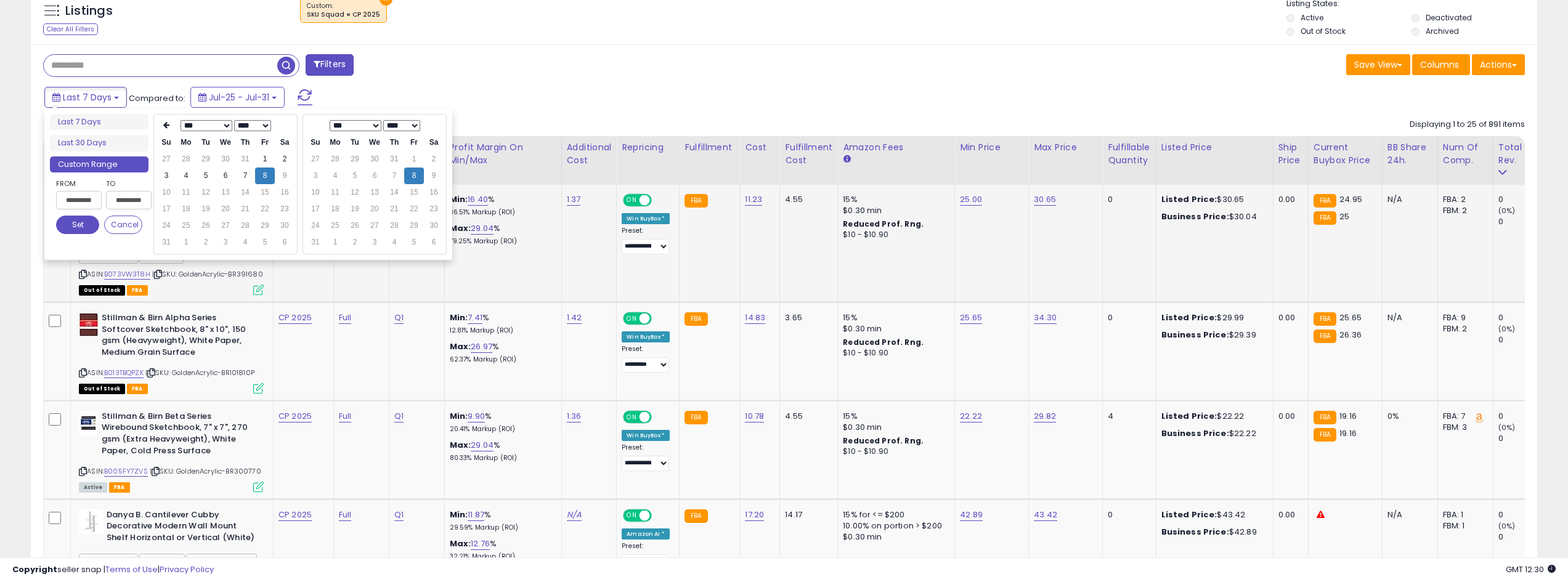 click on "Set" at bounding box center (78, 225) 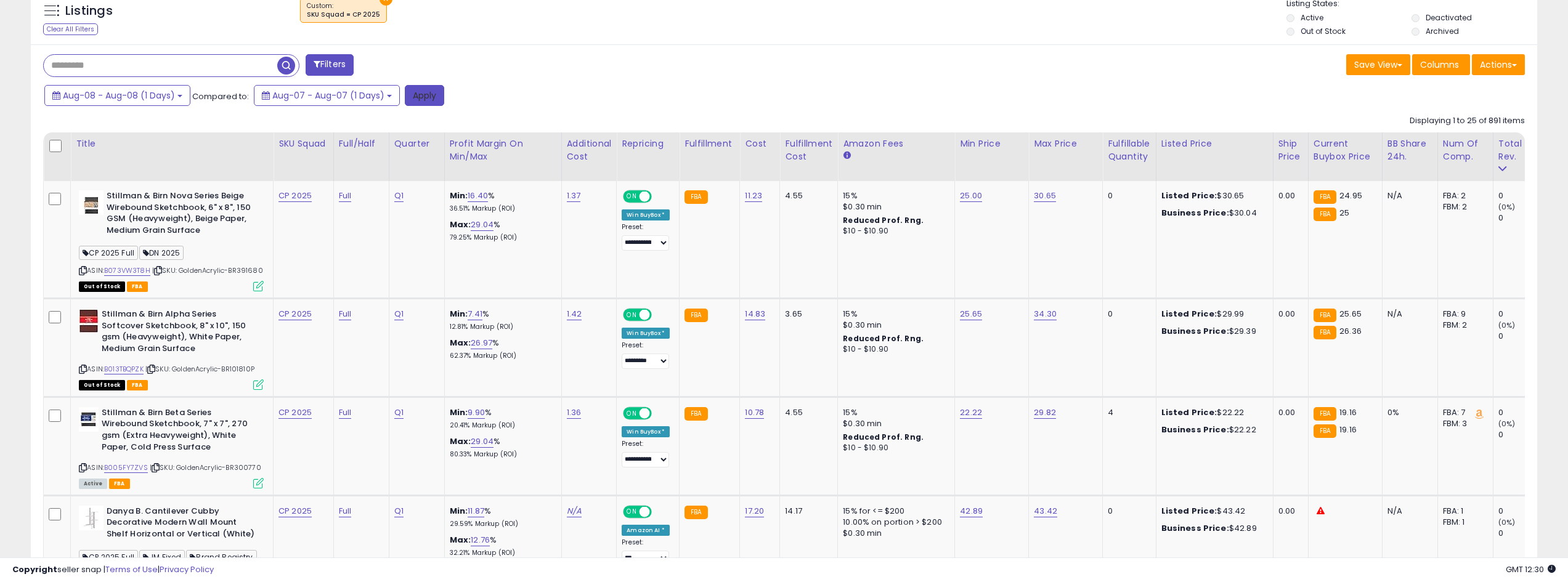 click on "Apply" at bounding box center [424, 95] 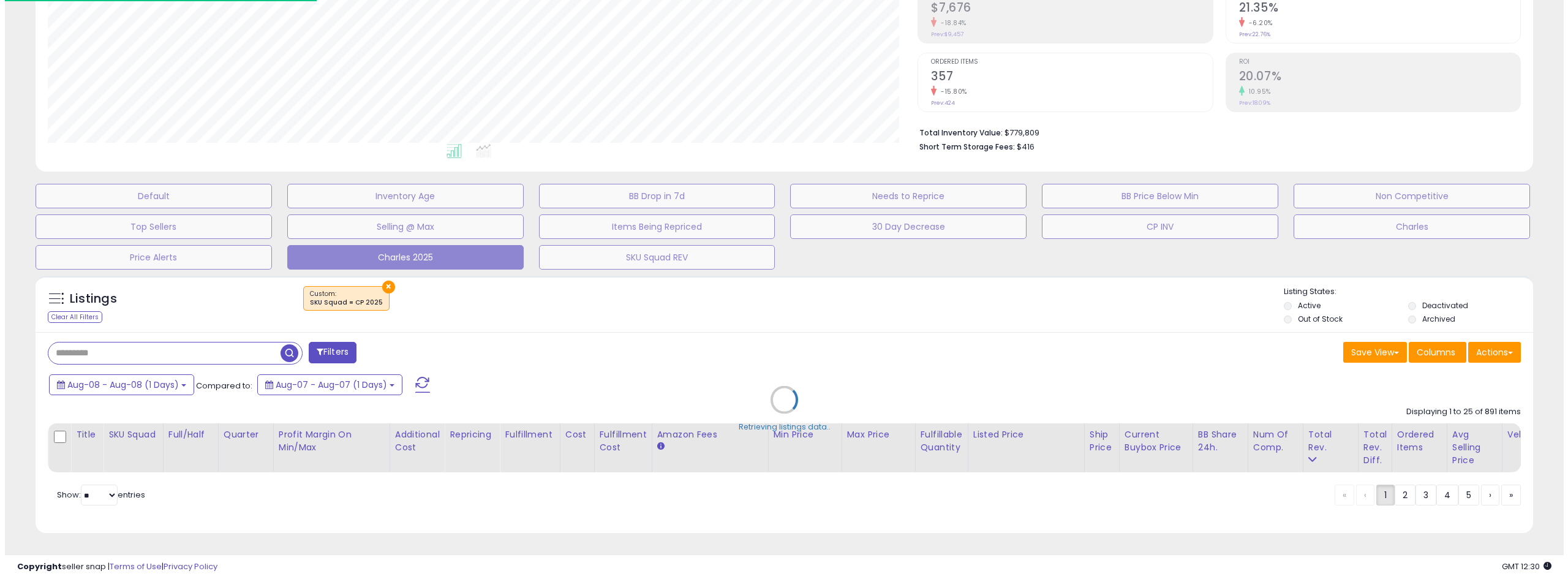 scroll, scrollTop: 211, scrollLeft: 0, axis: vertical 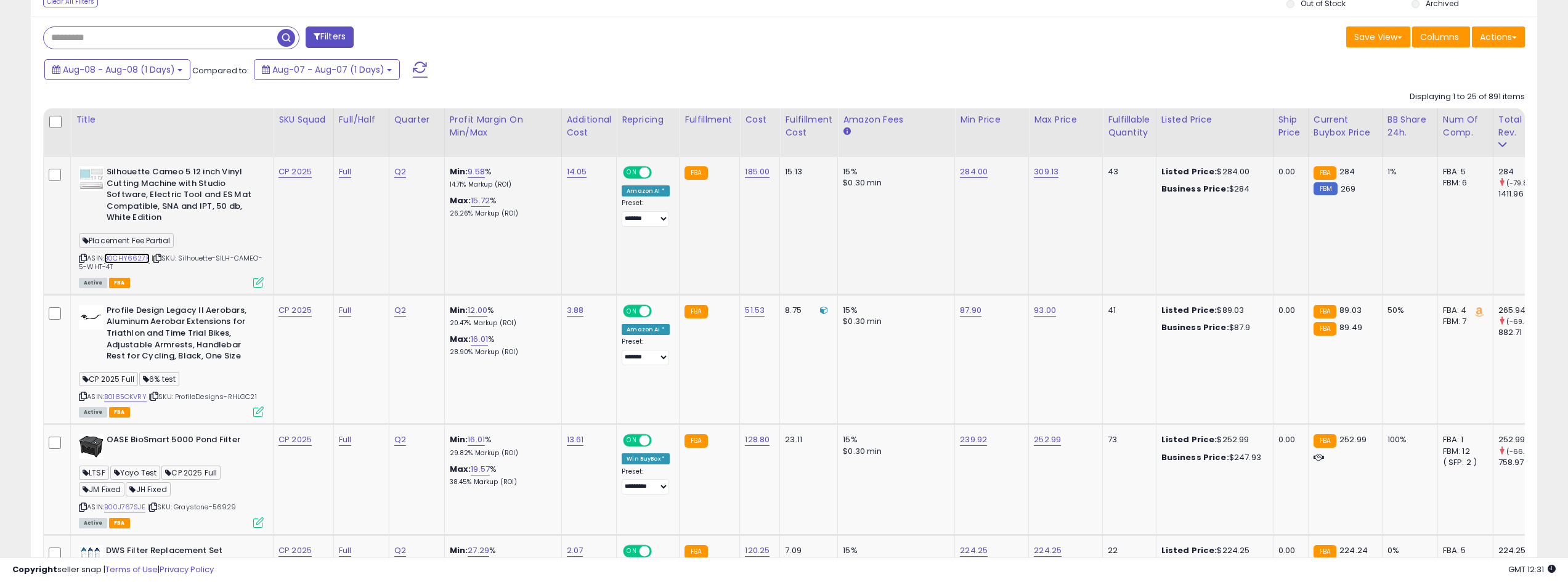 click on "B0CHY6627K" at bounding box center [127, 258] 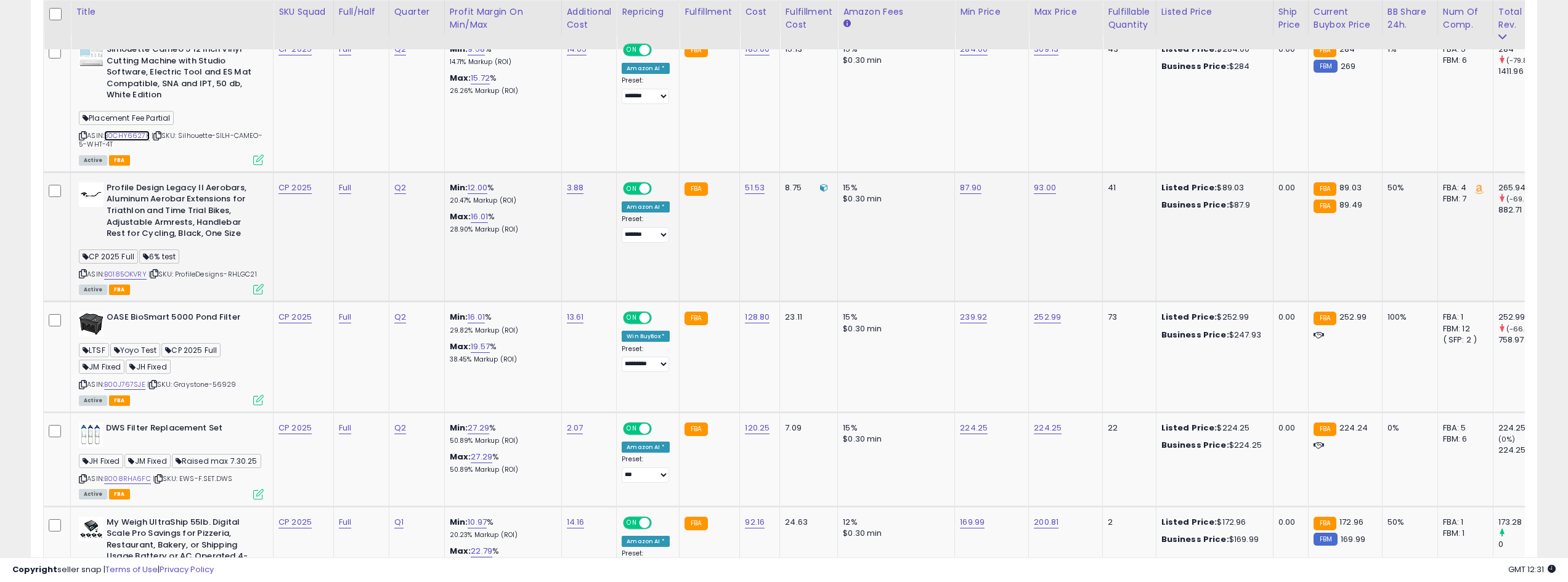 scroll, scrollTop: 644, scrollLeft: 0, axis: vertical 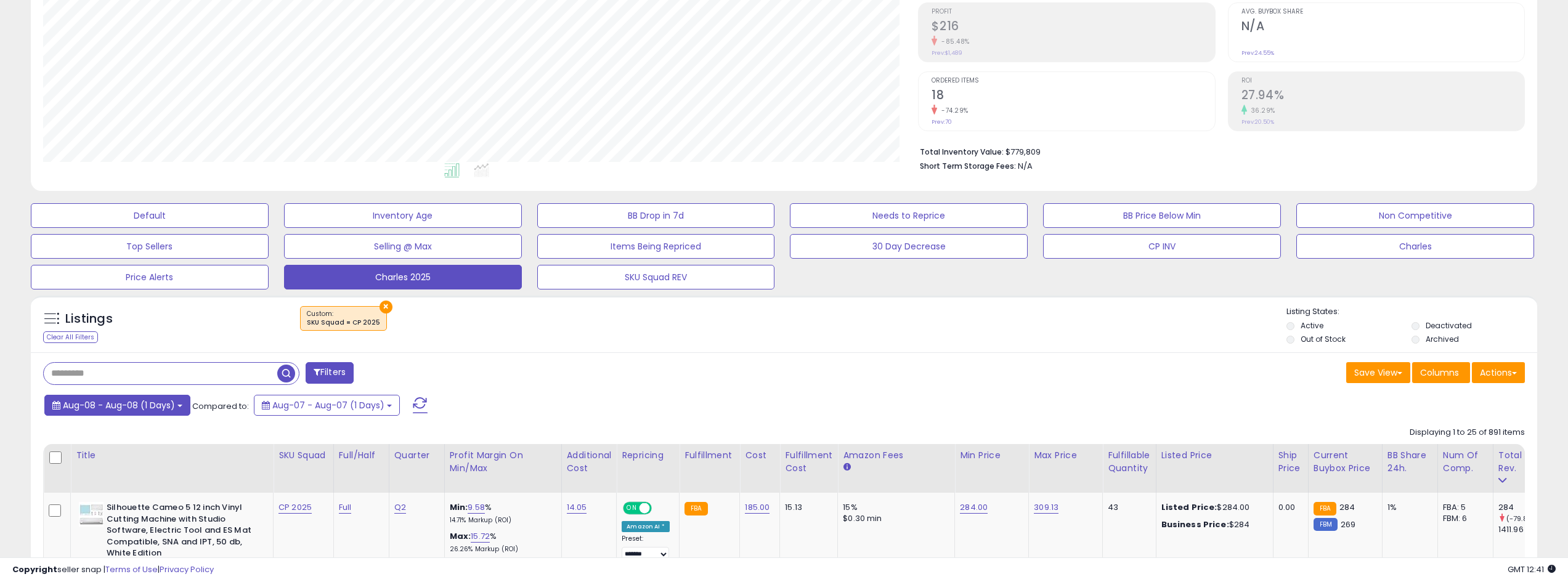 click on "Aug-08 - Aug-08 (1 Days)" at bounding box center [119, 405] 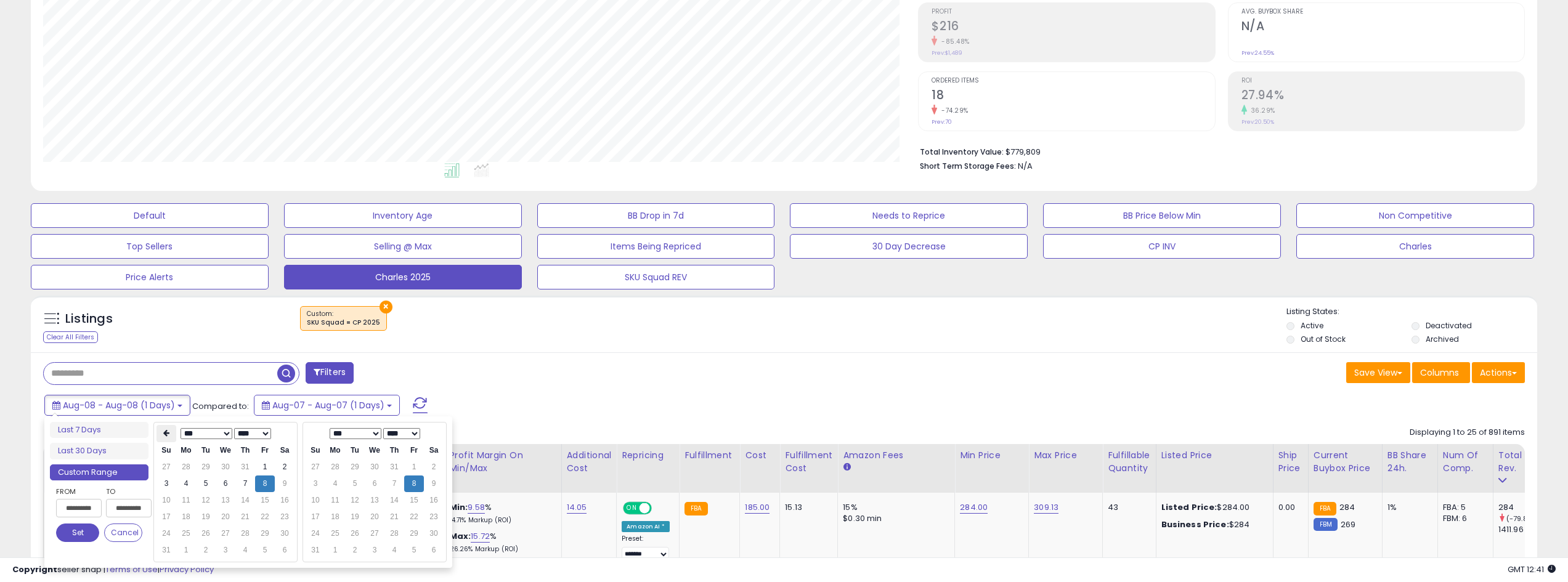 click at bounding box center (166, 433) 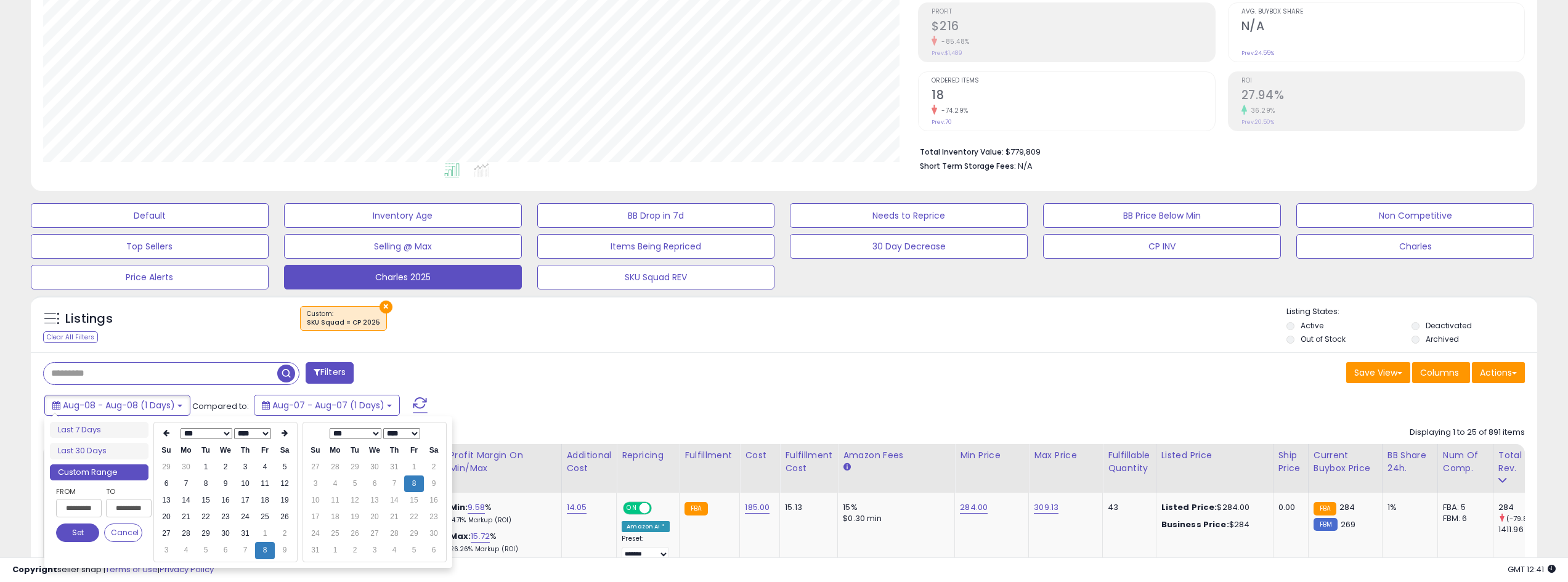 click at bounding box center [166, 433] 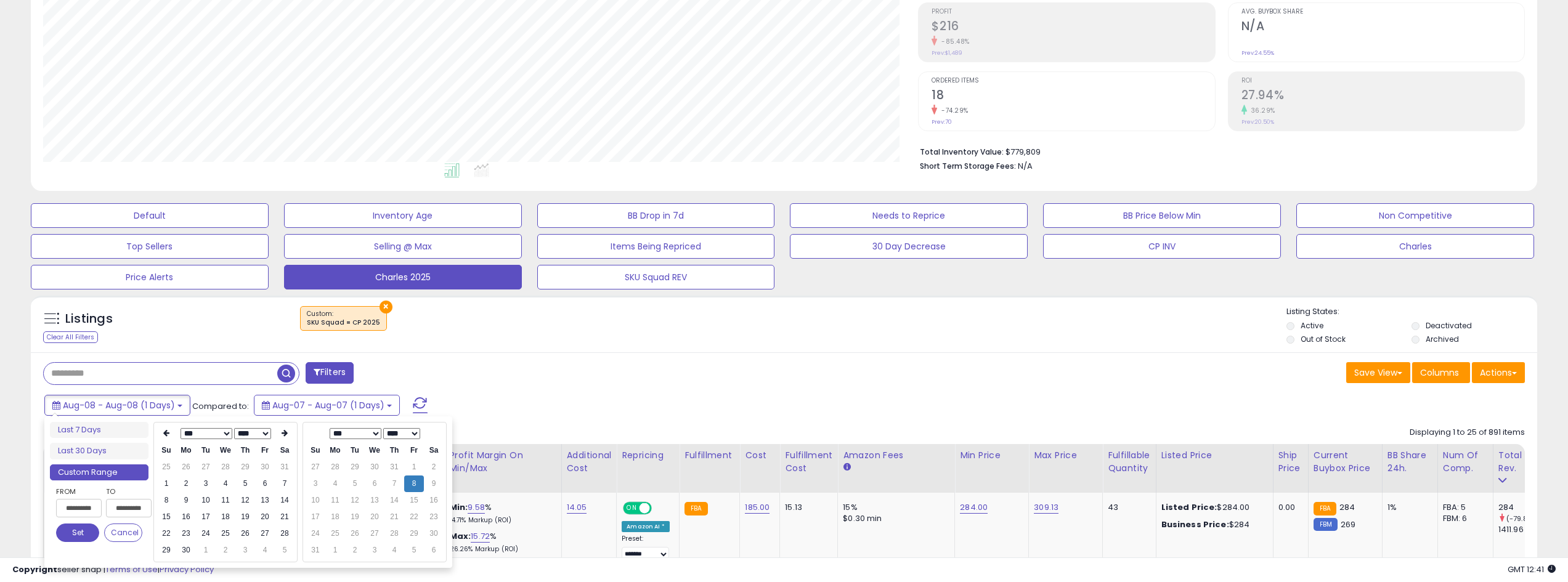 click at bounding box center (166, 433) 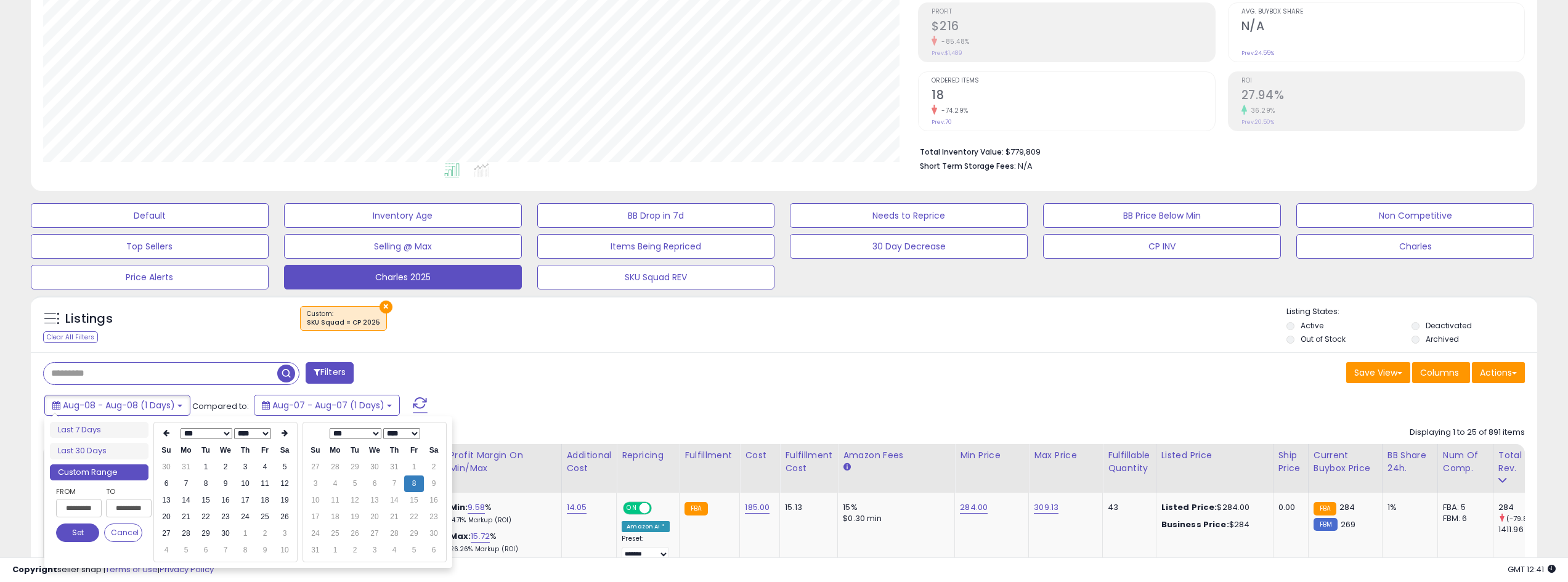 click at bounding box center (166, 433) 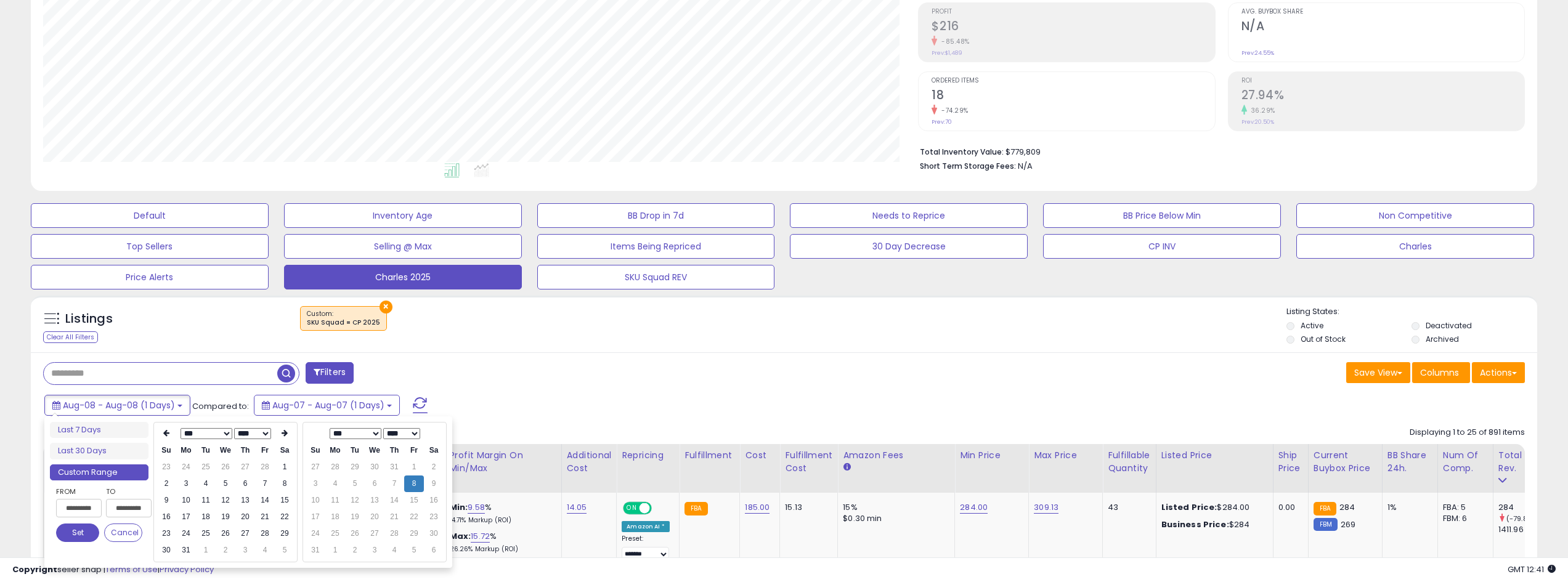 click at bounding box center [166, 433] 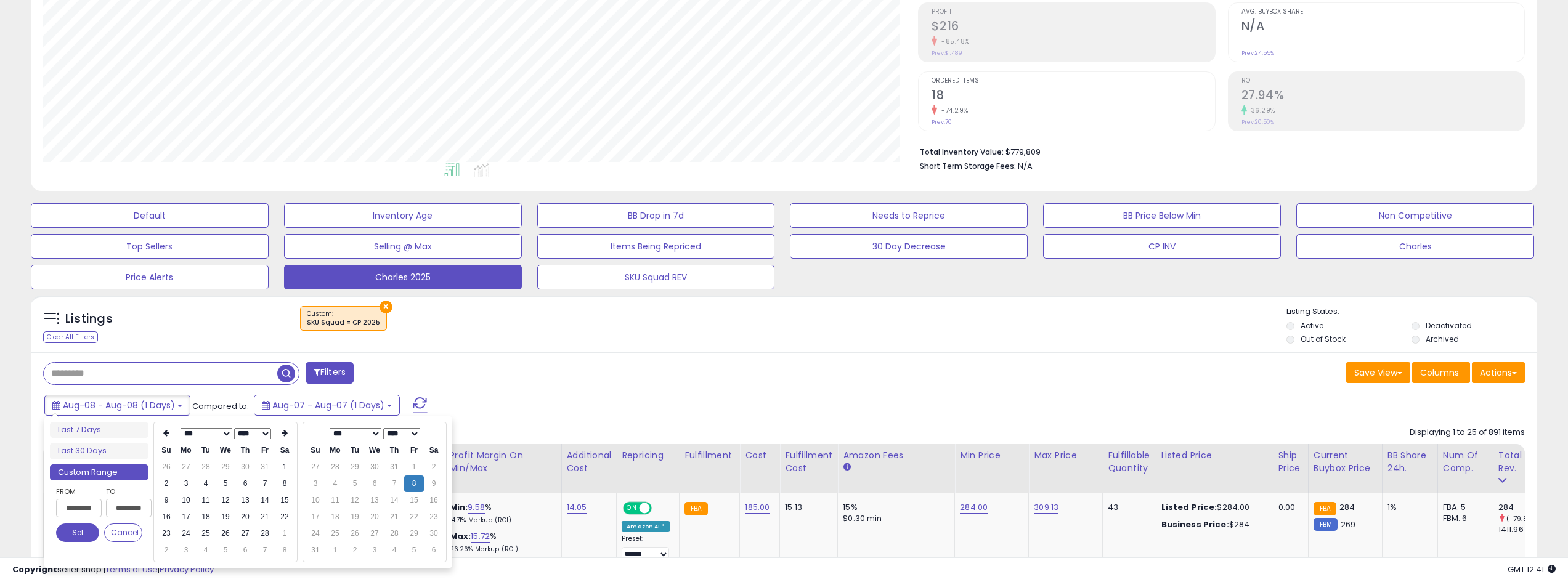 click at bounding box center (166, 433) 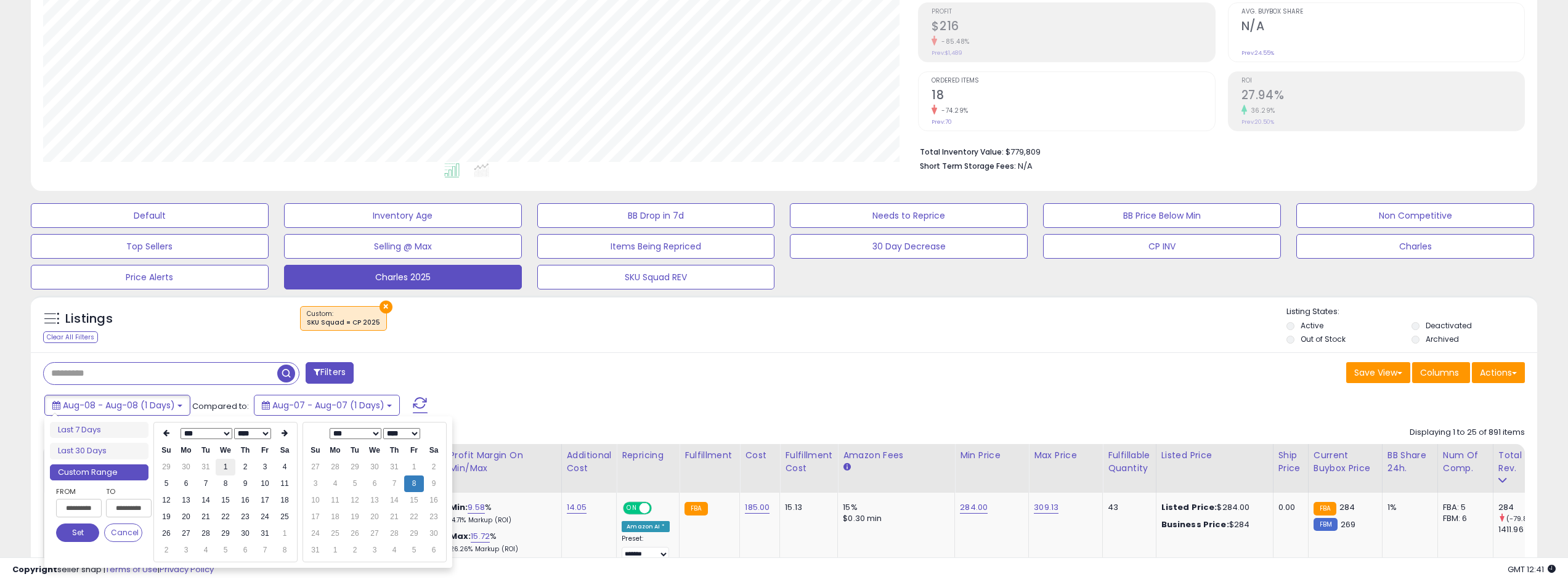 click on "1" at bounding box center (225, 467) 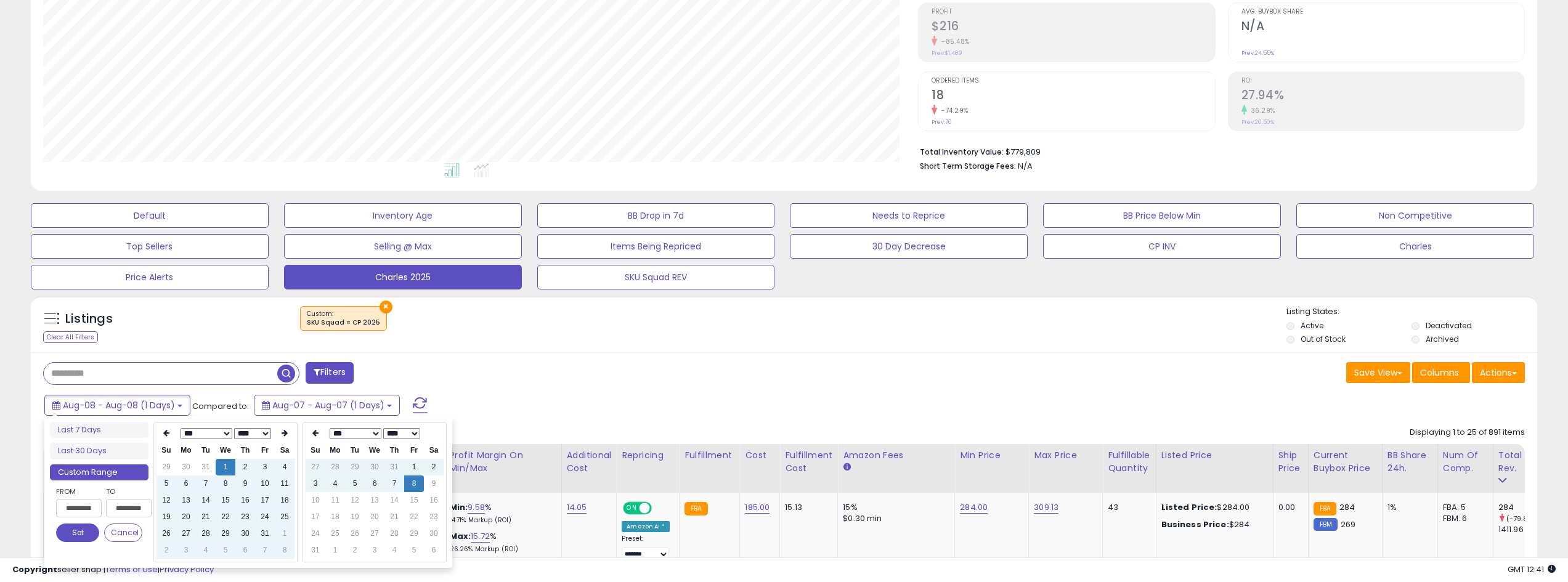 type on "**********" 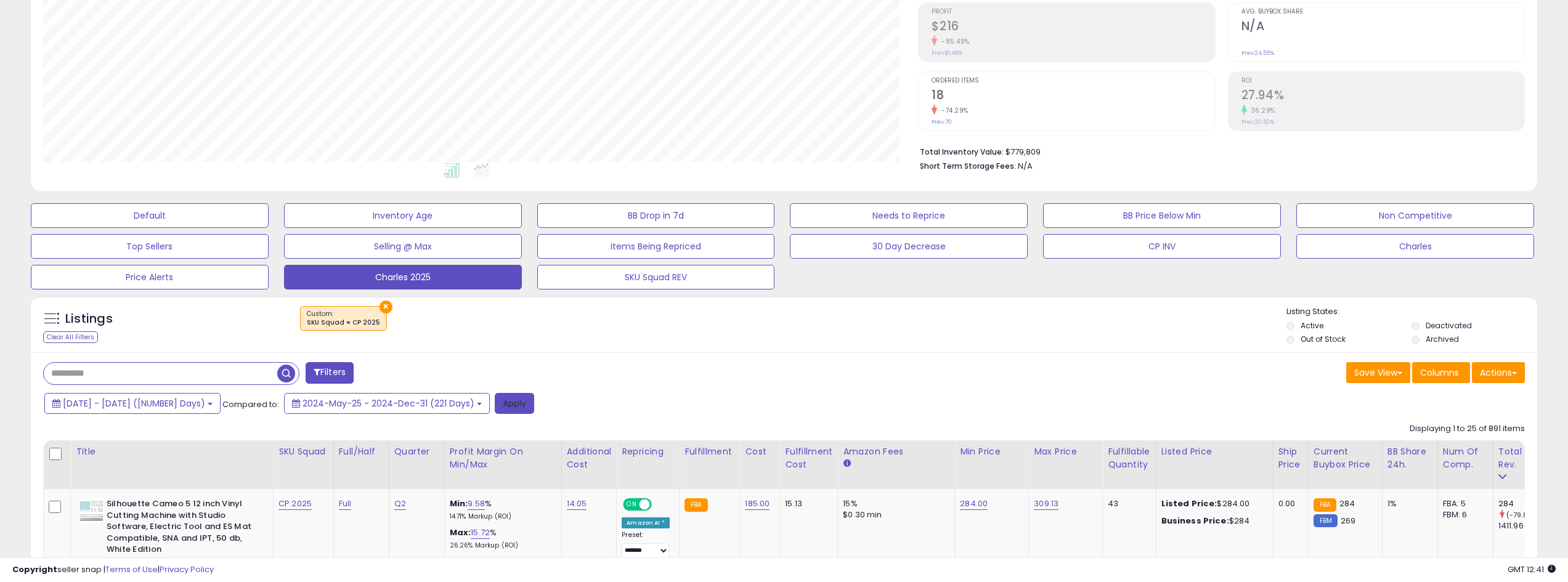 click on "Apply" at bounding box center (514, 403) 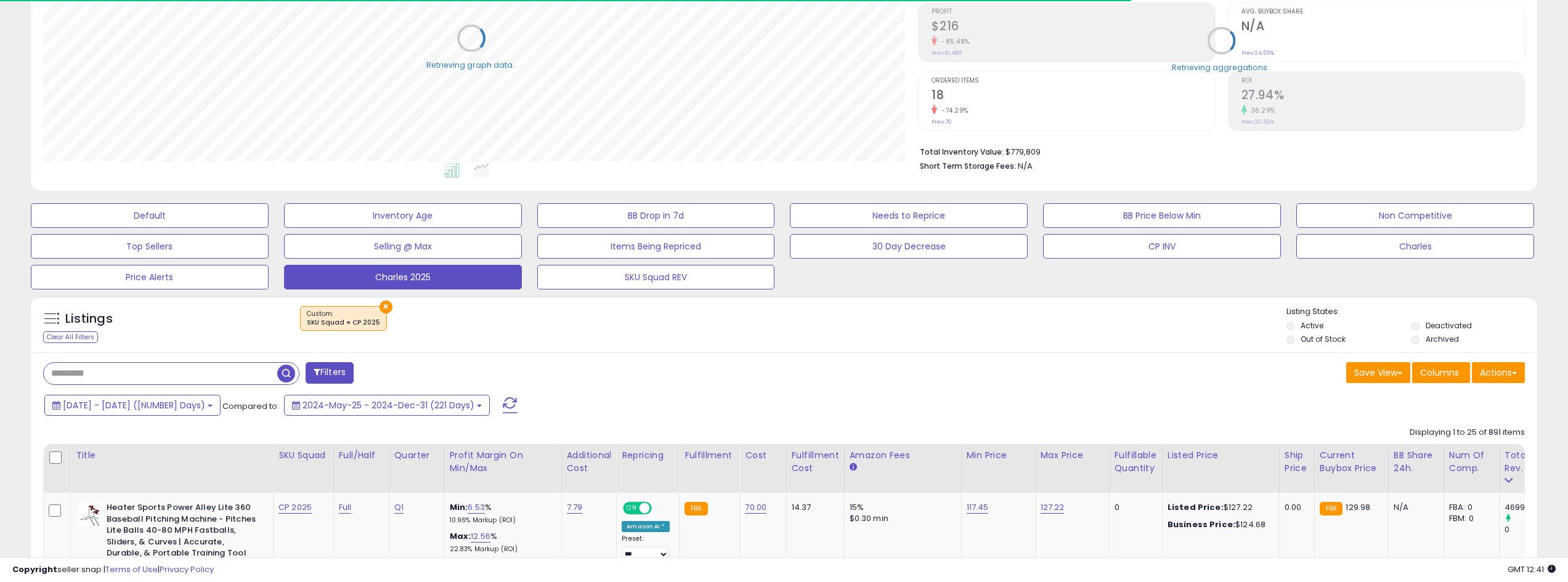 scroll, scrollTop: 253, scrollLeft: 875, axis: both 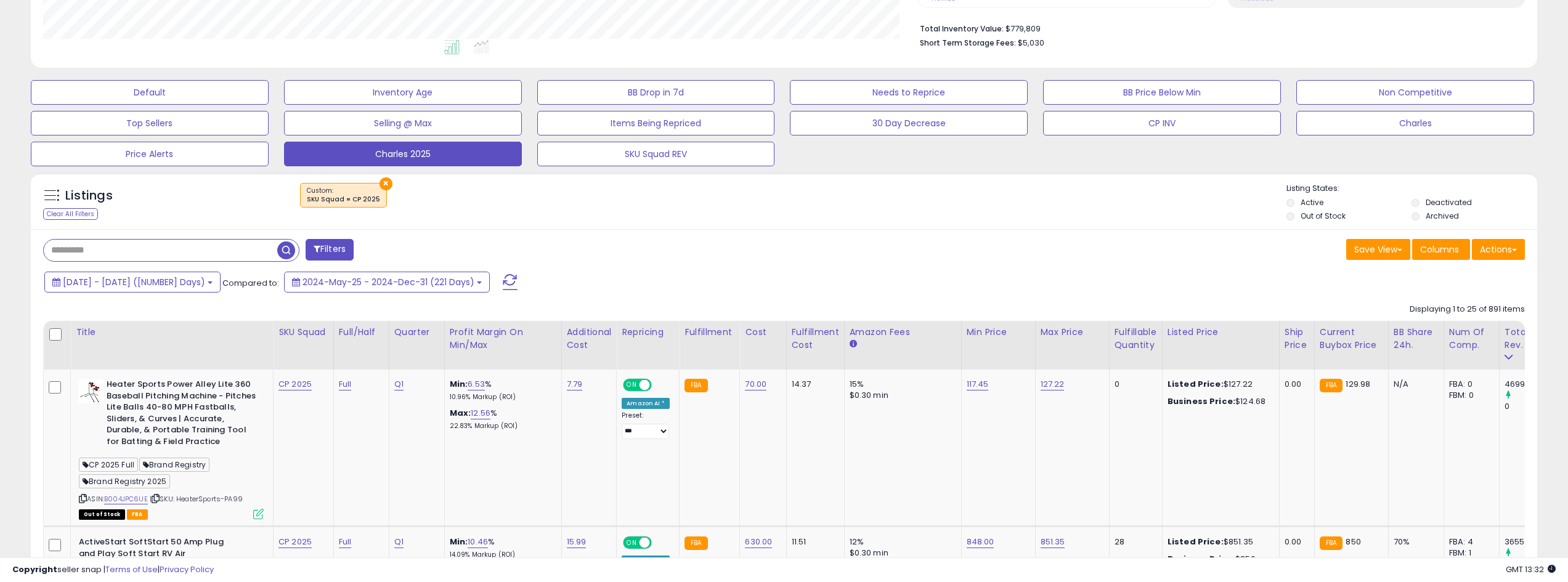 click at bounding box center [510, 282] 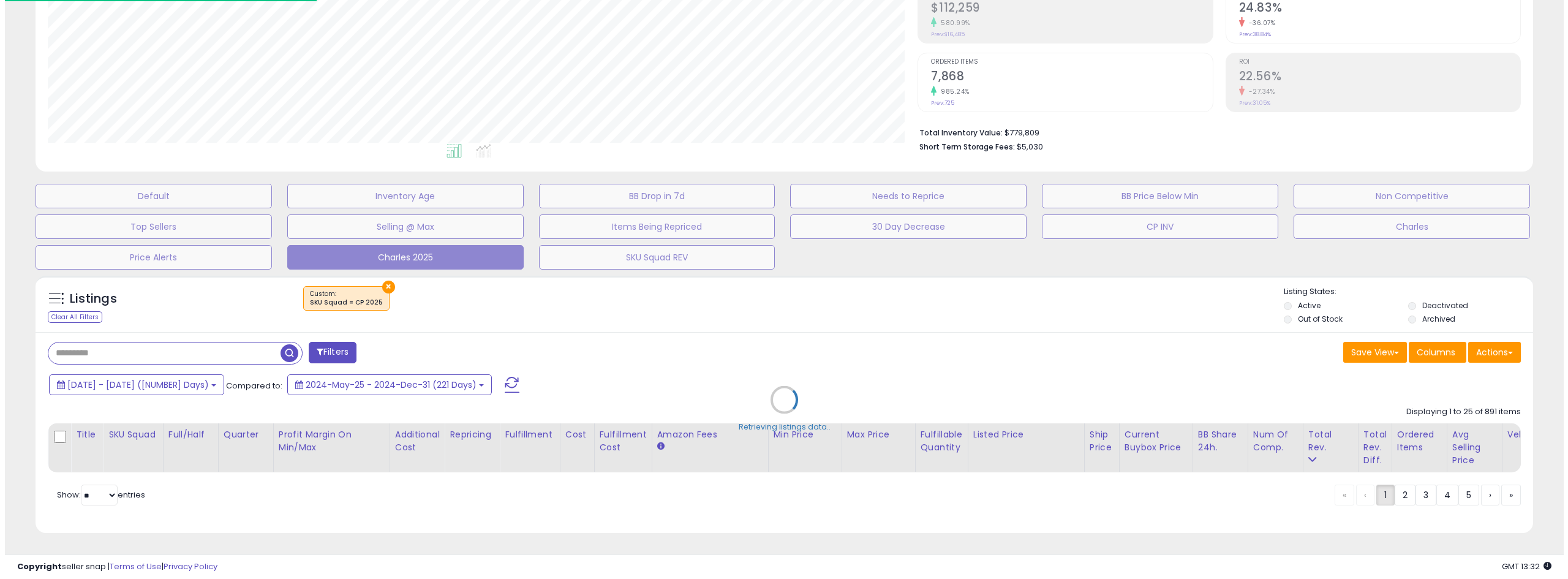 scroll, scrollTop: 211, scrollLeft: 0, axis: vertical 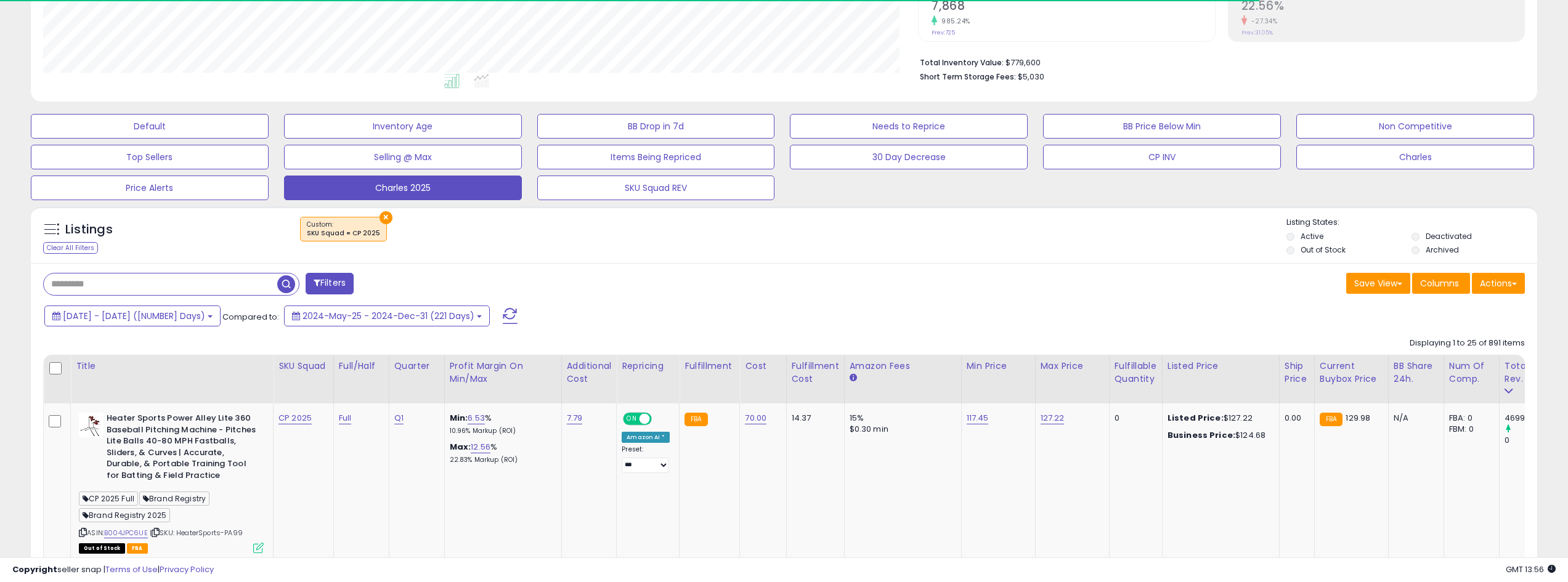 click at bounding box center [510, 316] 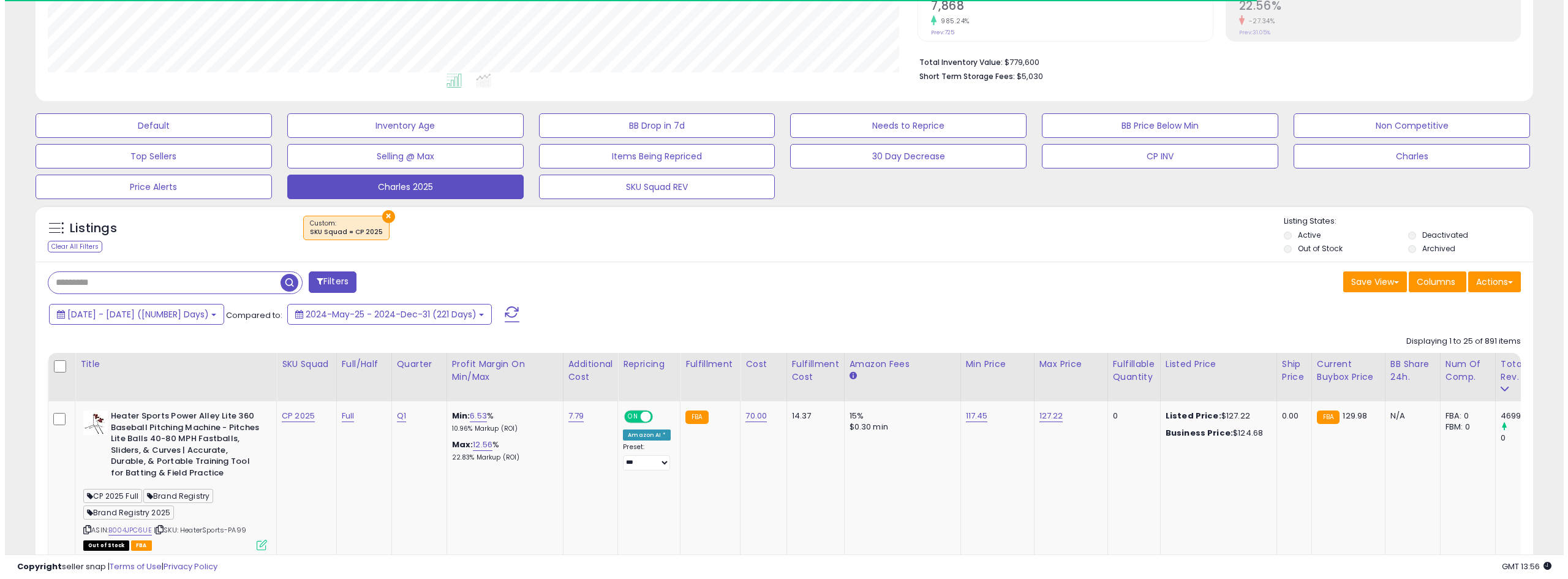 scroll, scrollTop: 211, scrollLeft: 0, axis: vertical 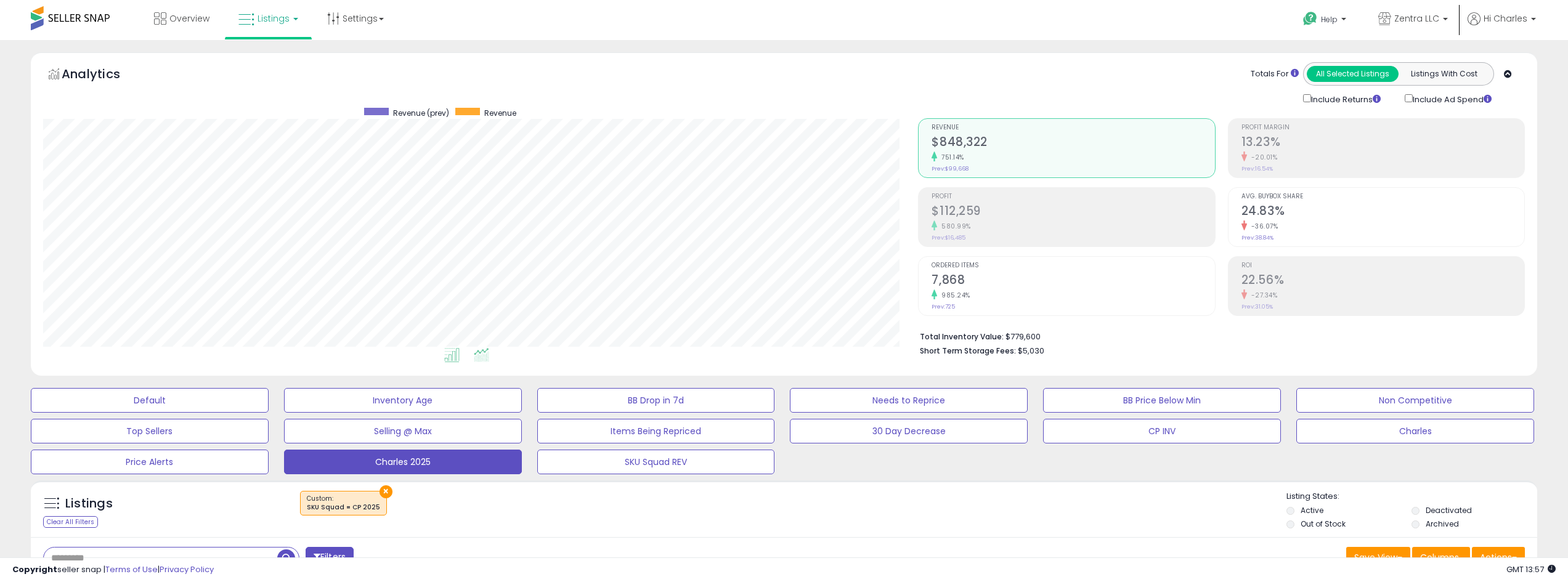 click at bounding box center (481, 355) 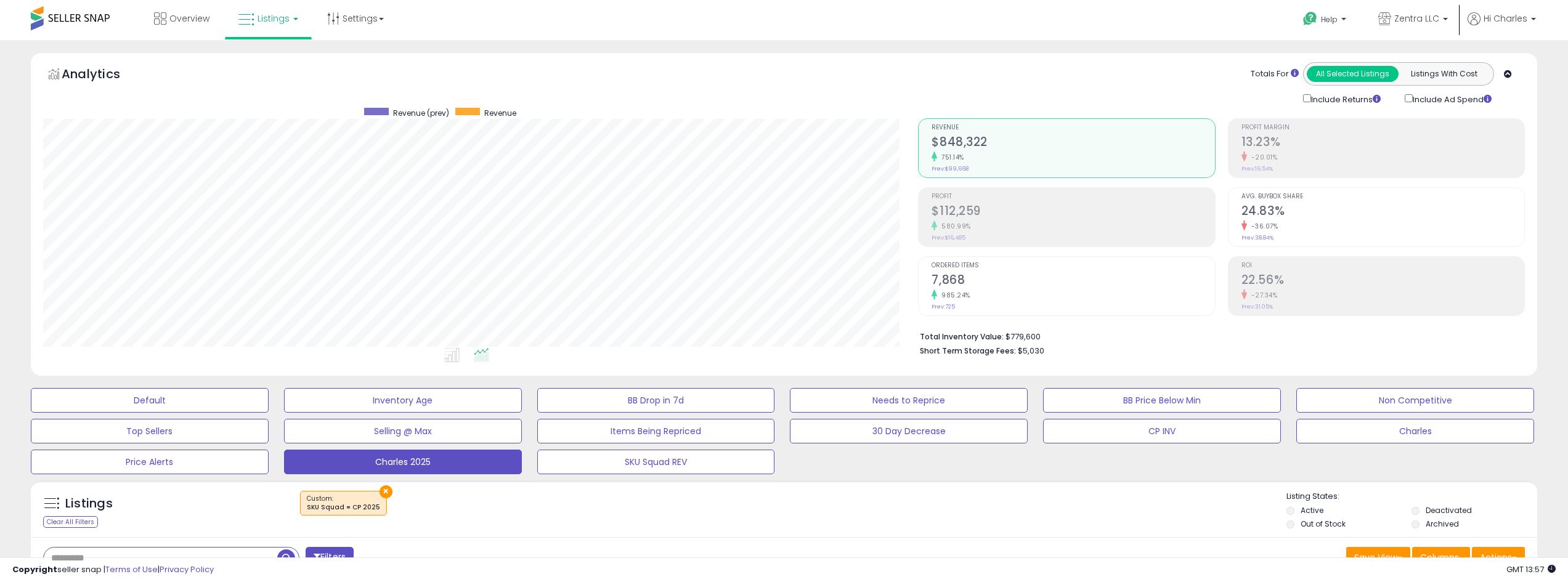 scroll, scrollTop: 615621, scrollLeft: 615235, axis: both 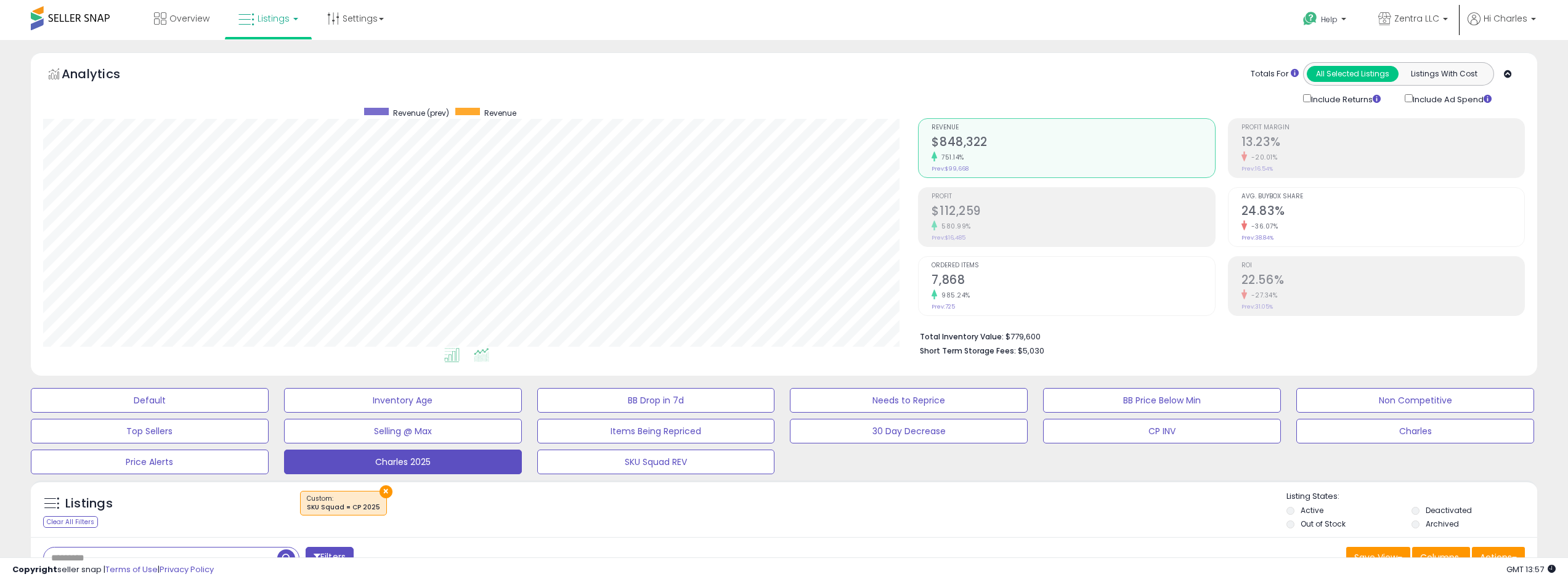 click at bounding box center [452, 355] 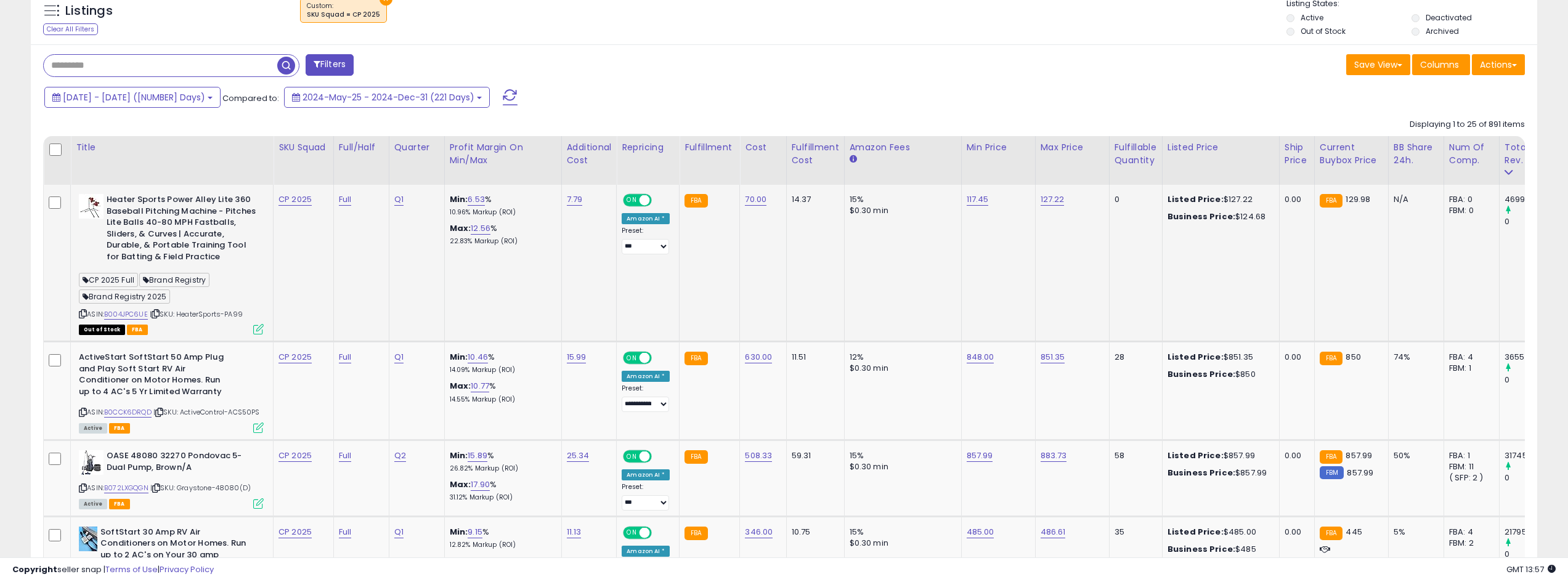 scroll, scrollTop: 677, scrollLeft: 0, axis: vertical 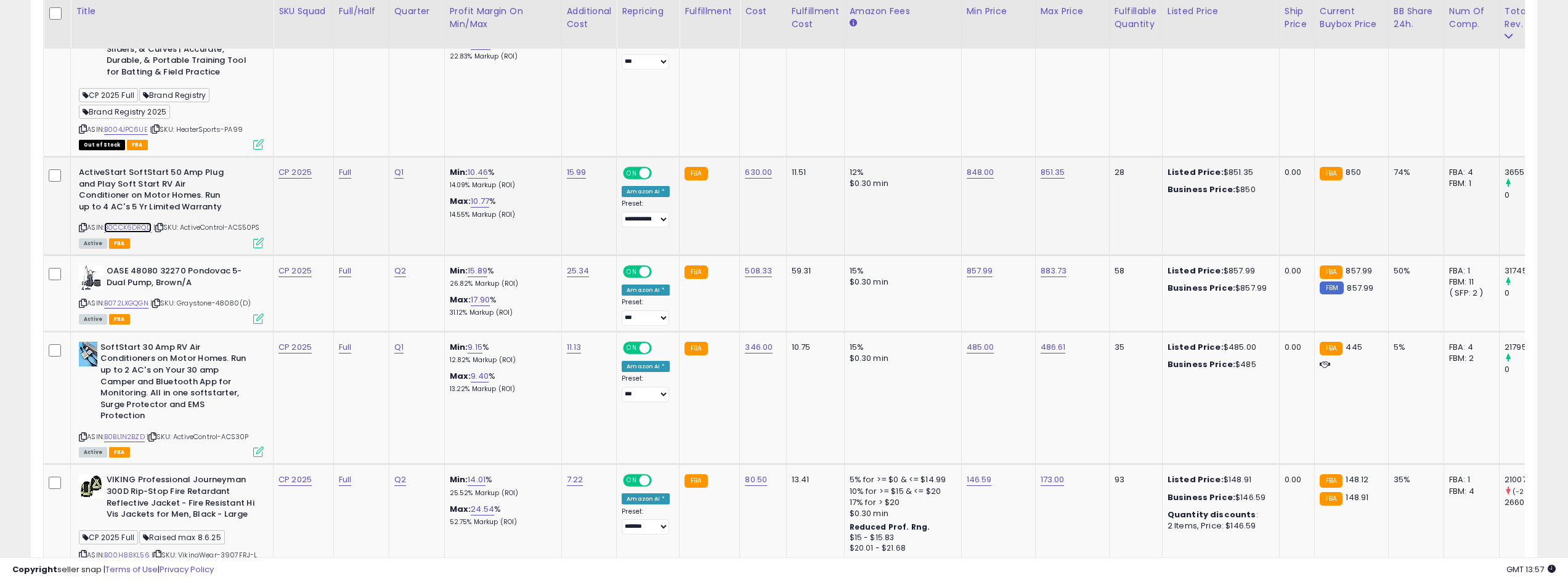click on "B0CCK6DRQD" at bounding box center (128, 227) 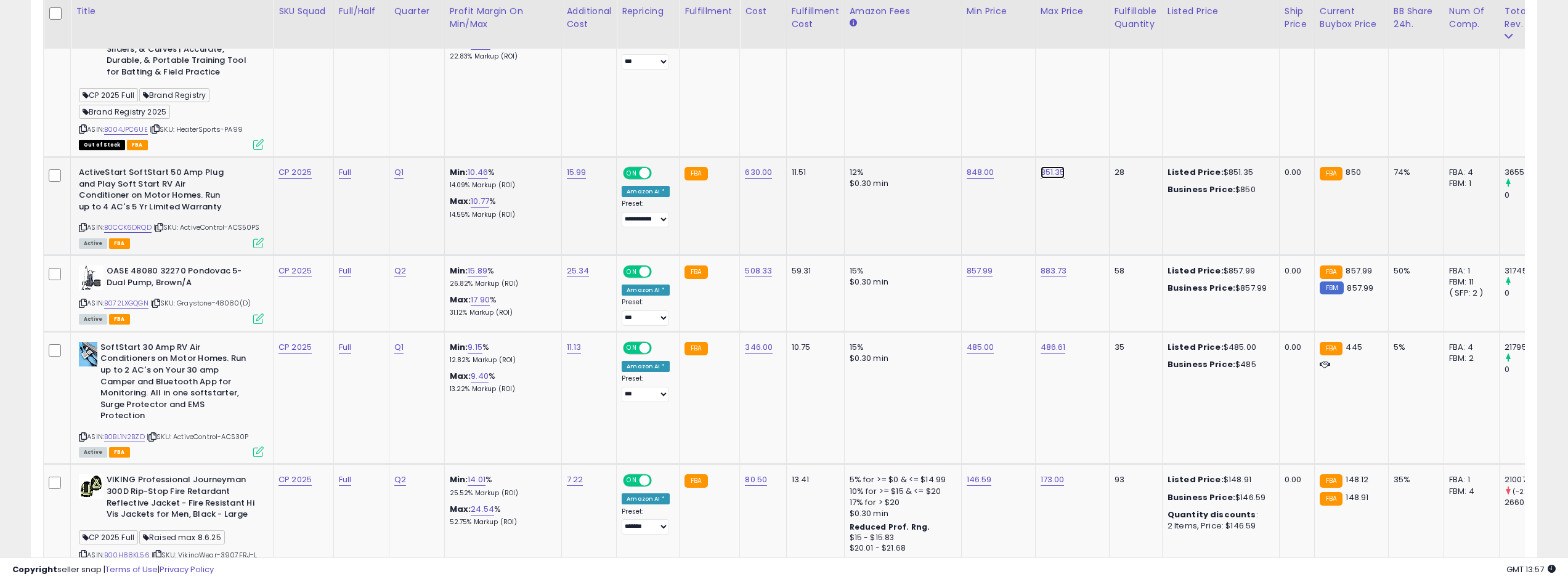 click on "851.35" at bounding box center [1052, 15] 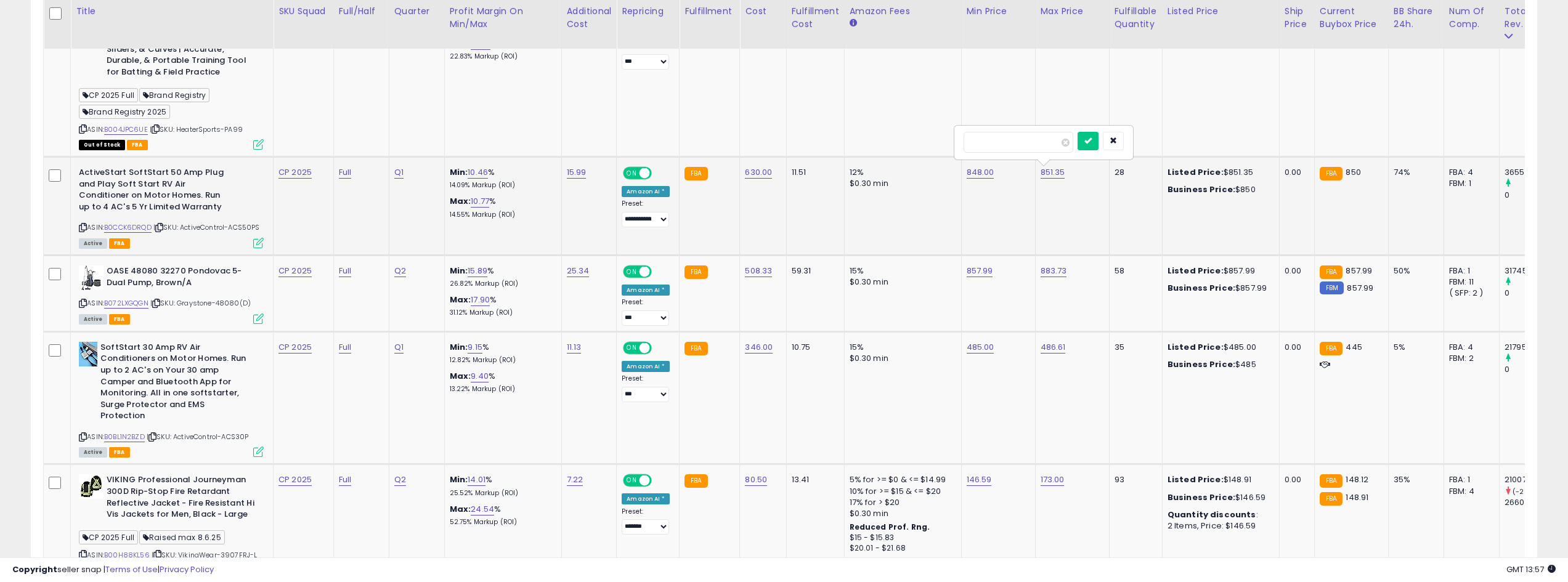 type on "***" 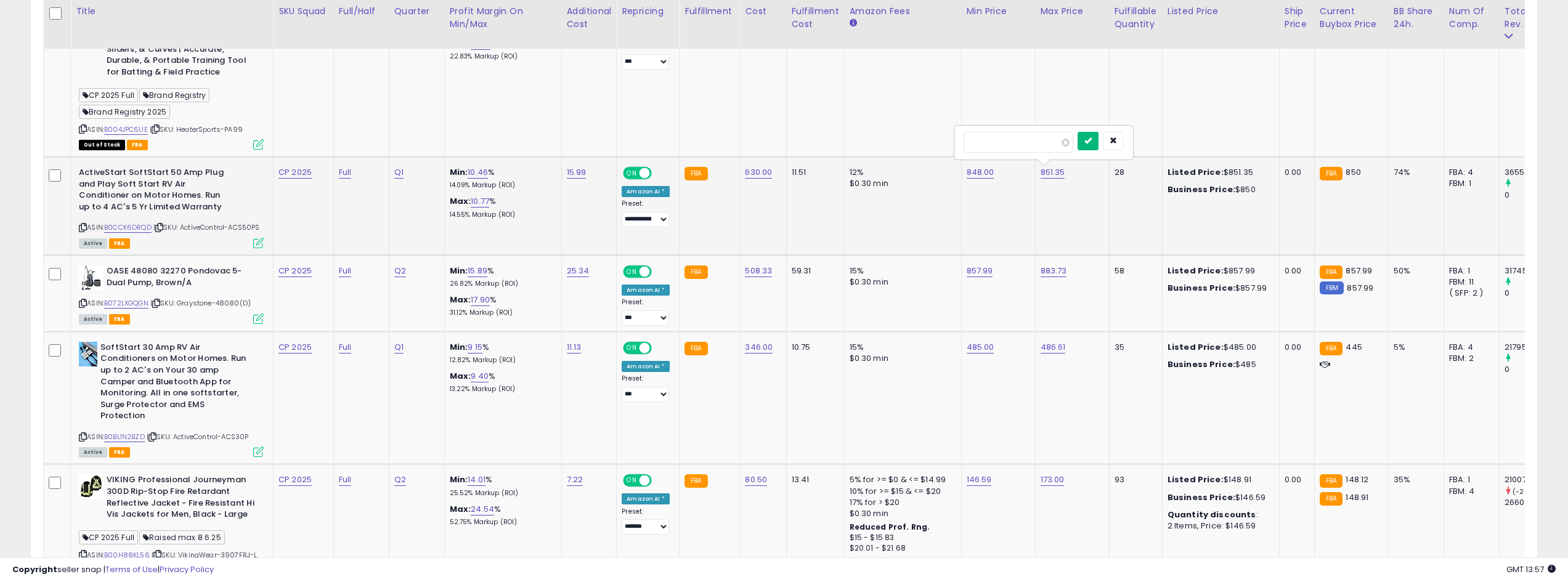 click at bounding box center [1088, 141] 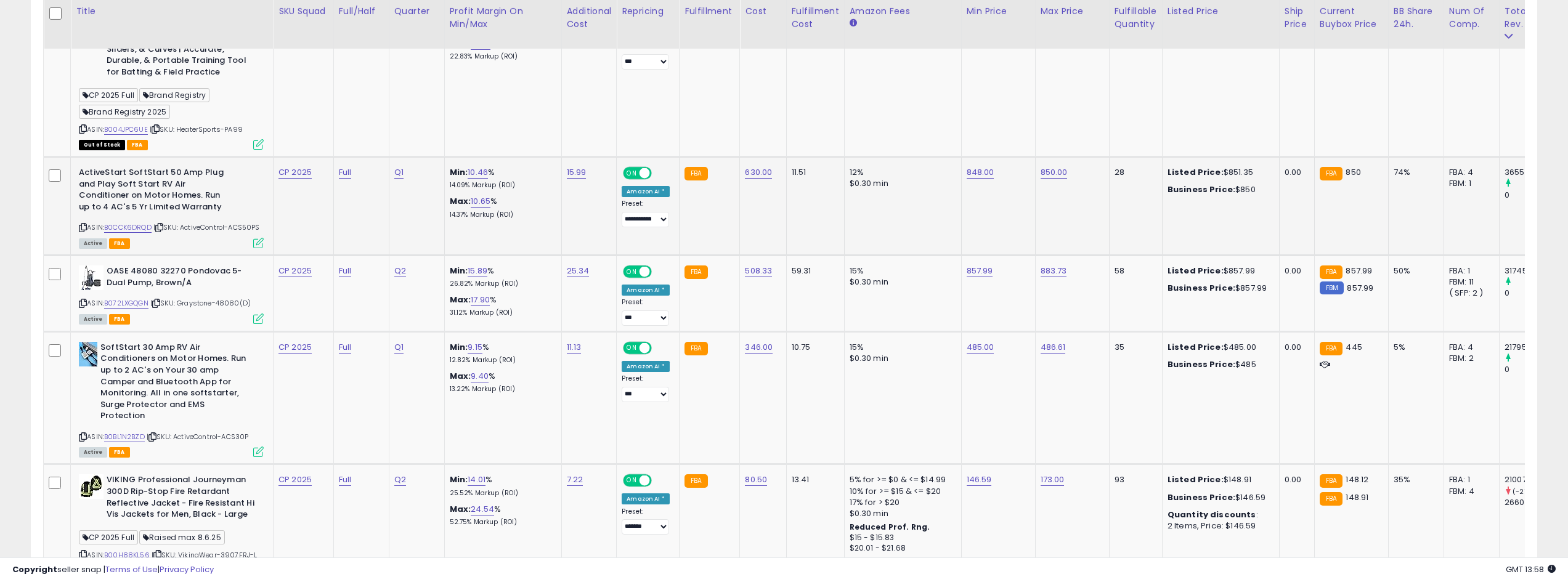 scroll, scrollTop: 0, scrollLeft: 115, axis: horizontal 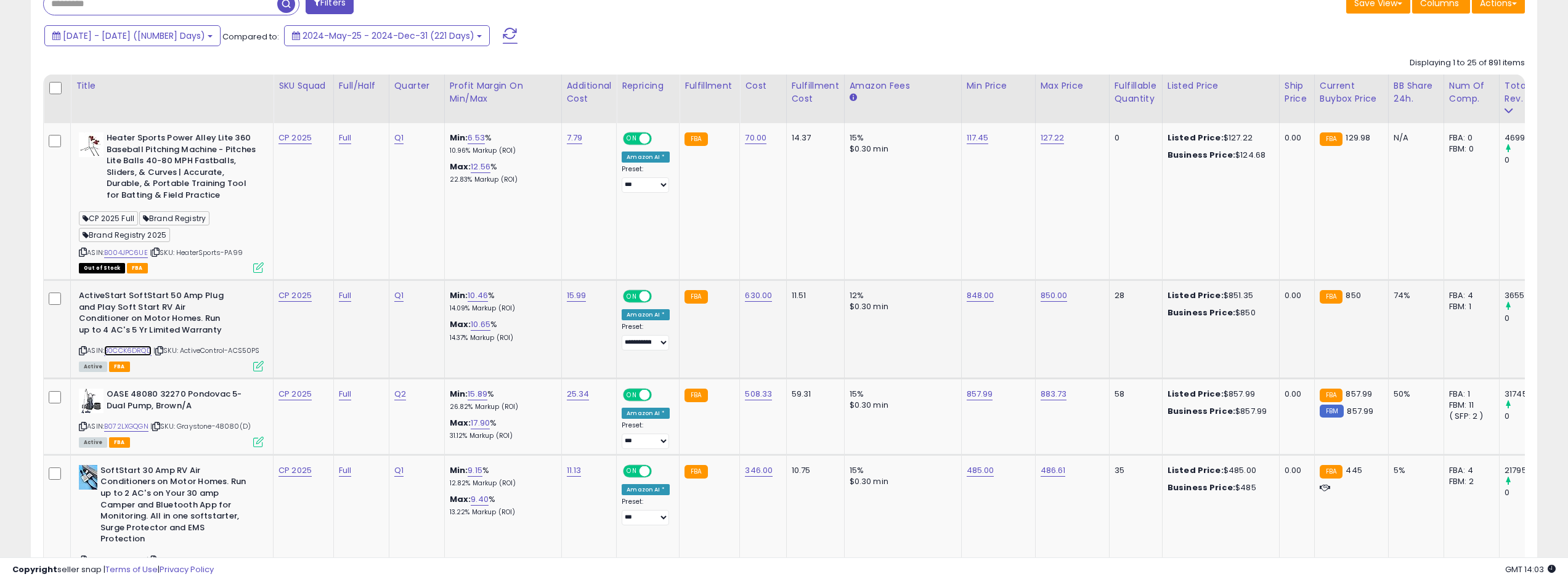 click on "B0CCK6DRQD" at bounding box center (128, 350) 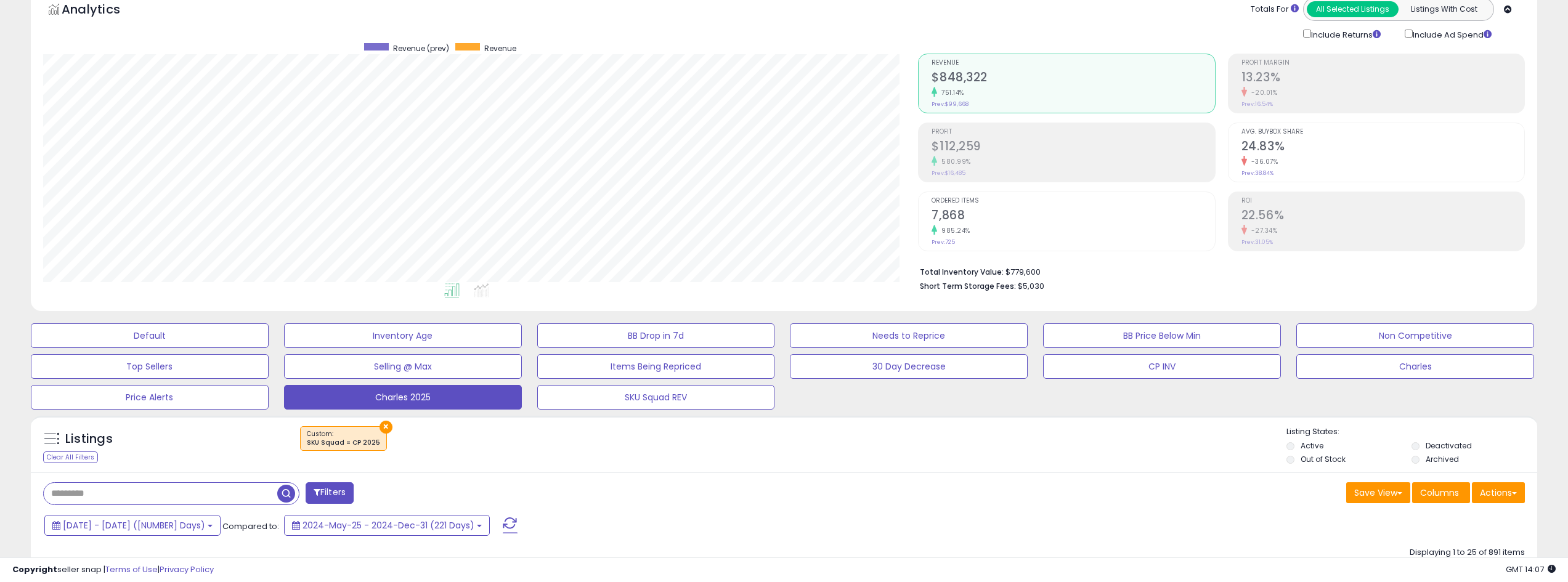 scroll, scrollTop: 62, scrollLeft: 0, axis: vertical 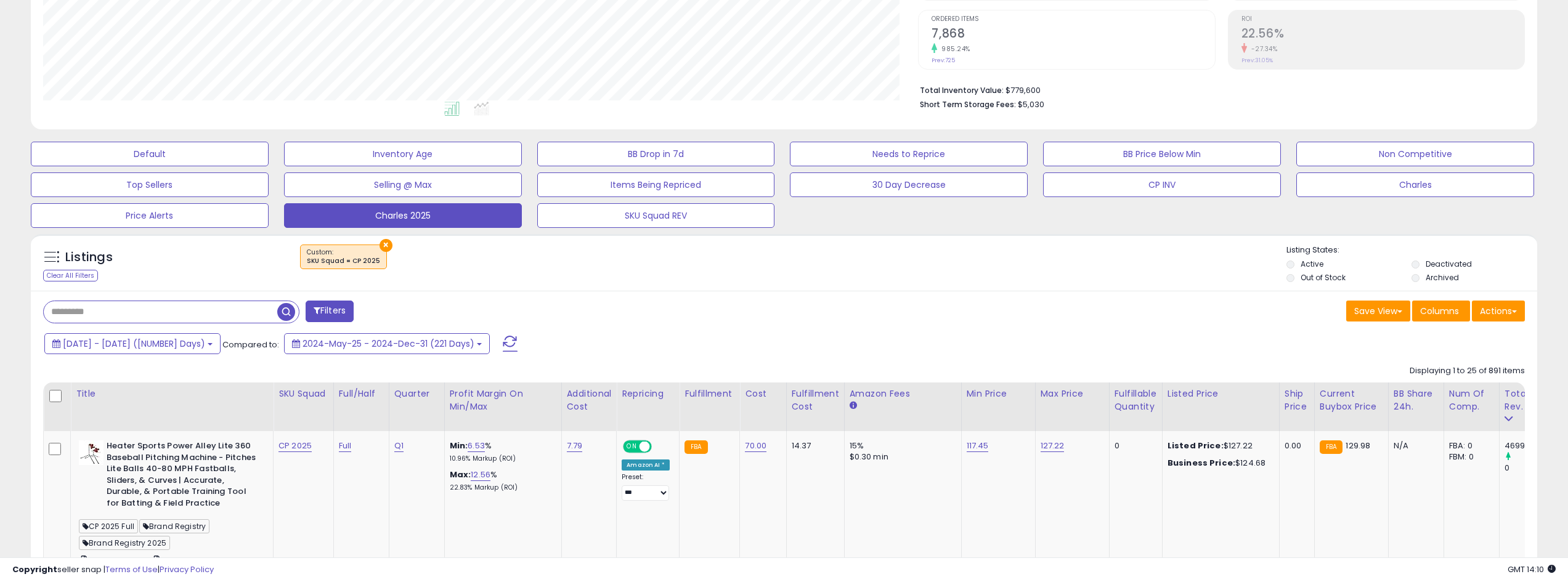 click at bounding box center [510, 344] 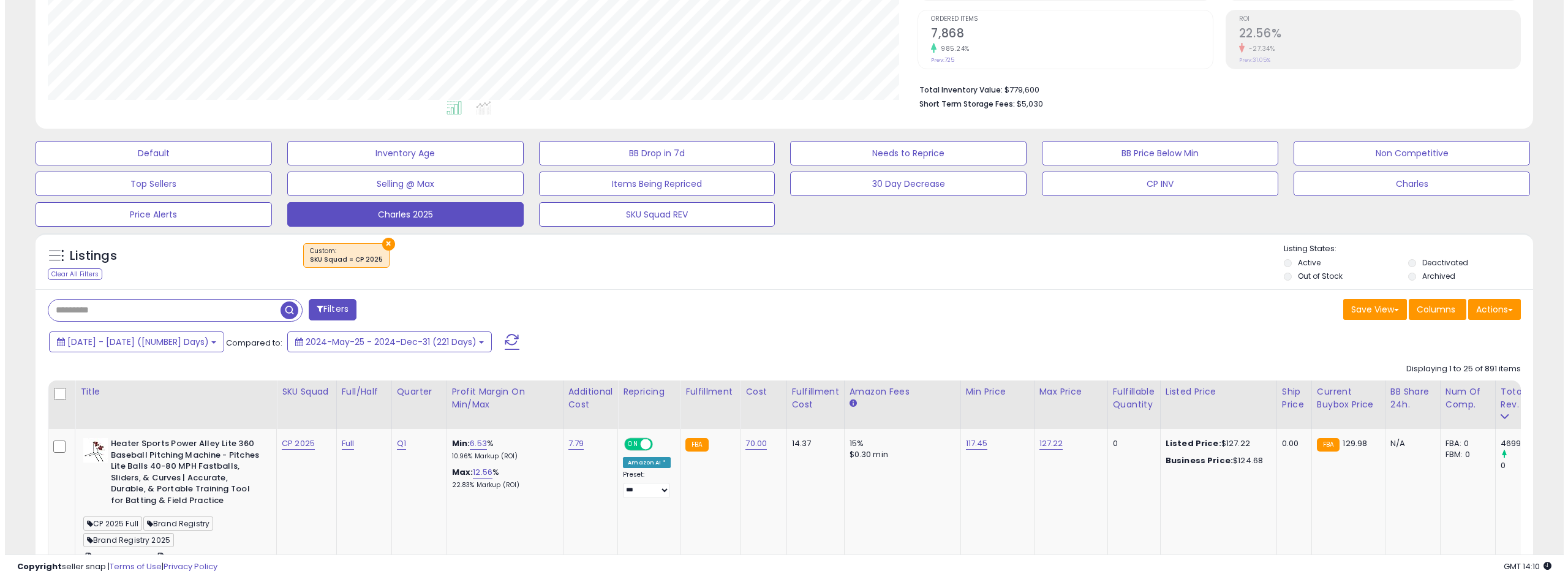 scroll, scrollTop: 211, scrollLeft: 0, axis: vertical 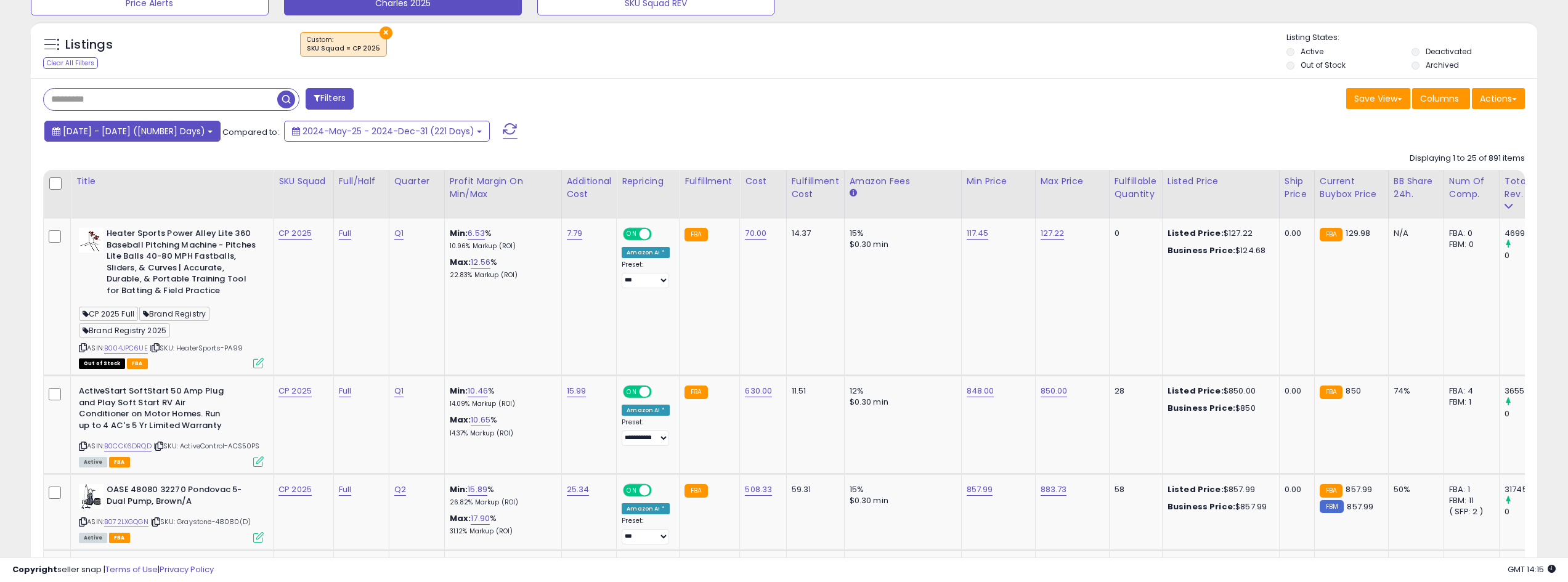 click on "Jan-01 - Aug-08 (221 Days)" at bounding box center [132, 131] 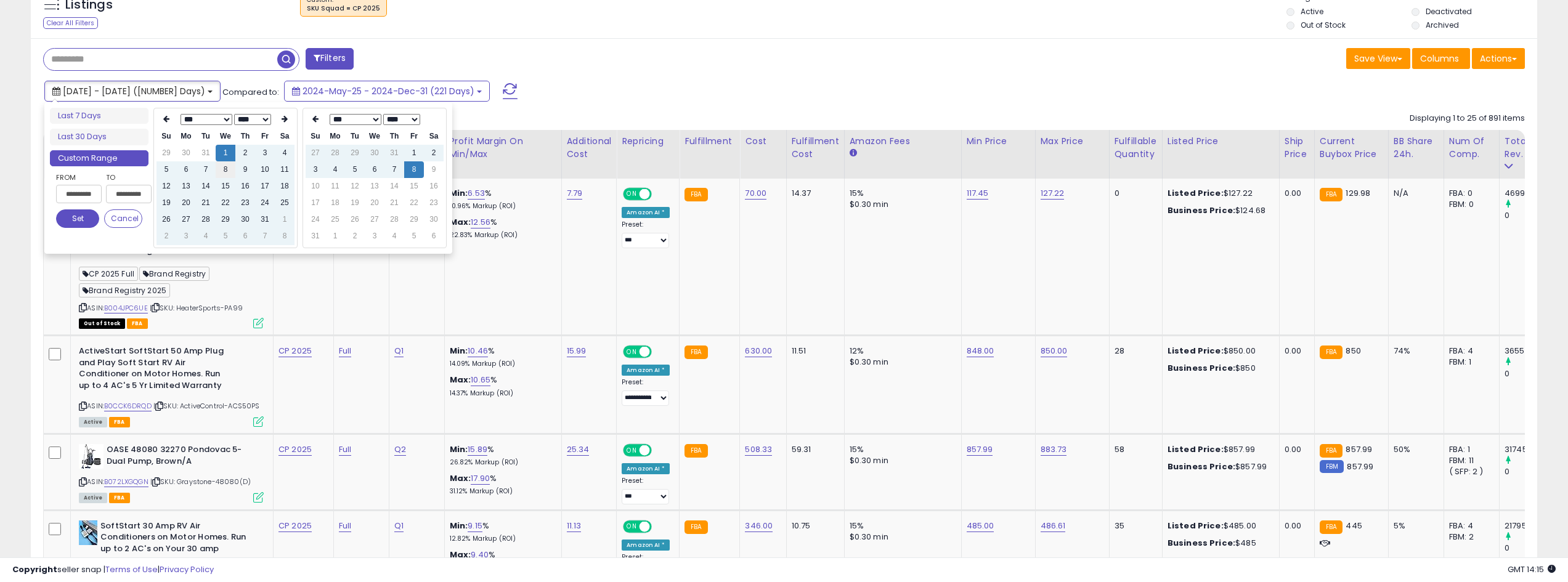 scroll, scrollTop: 520, scrollLeft: 0, axis: vertical 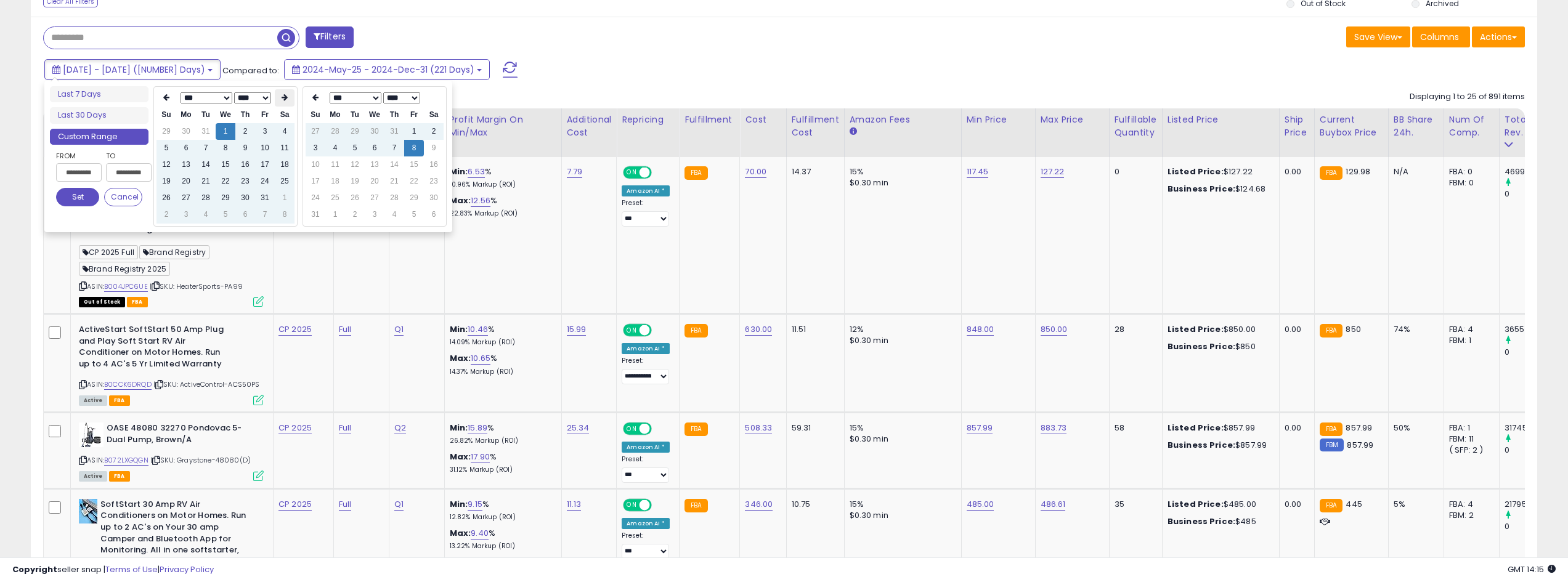 click at bounding box center (285, 98) 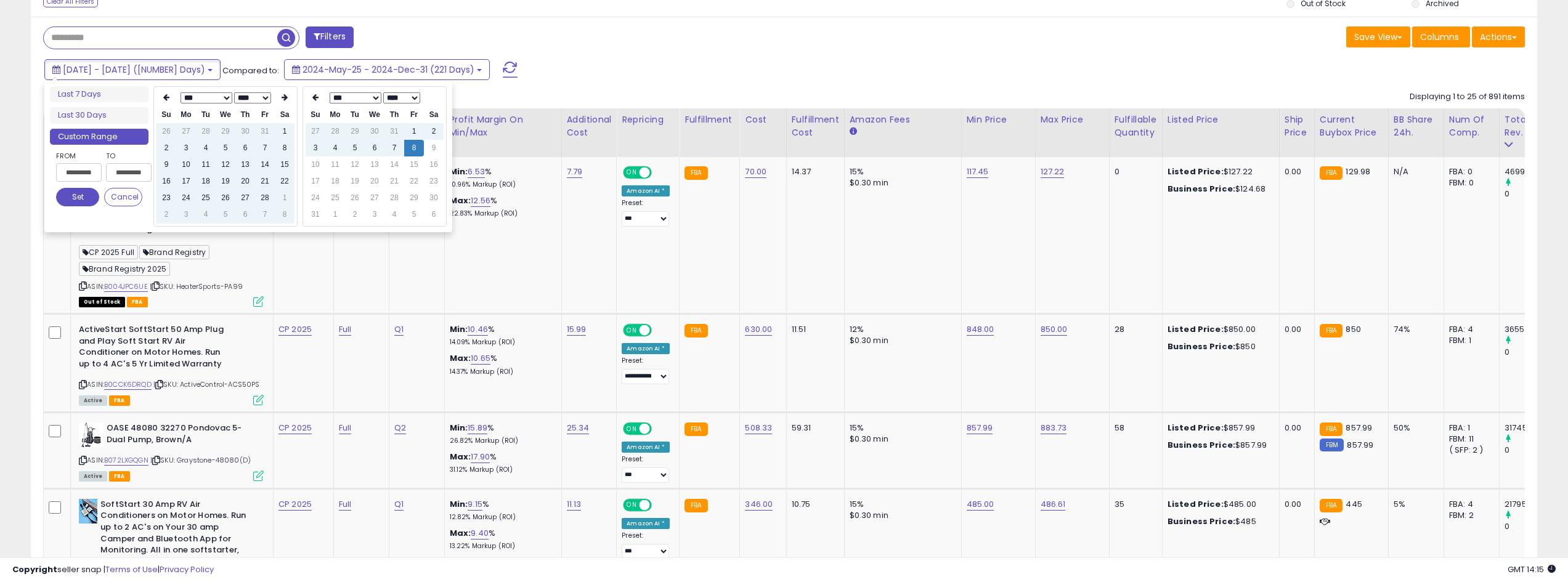 click at bounding box center (285, 98) 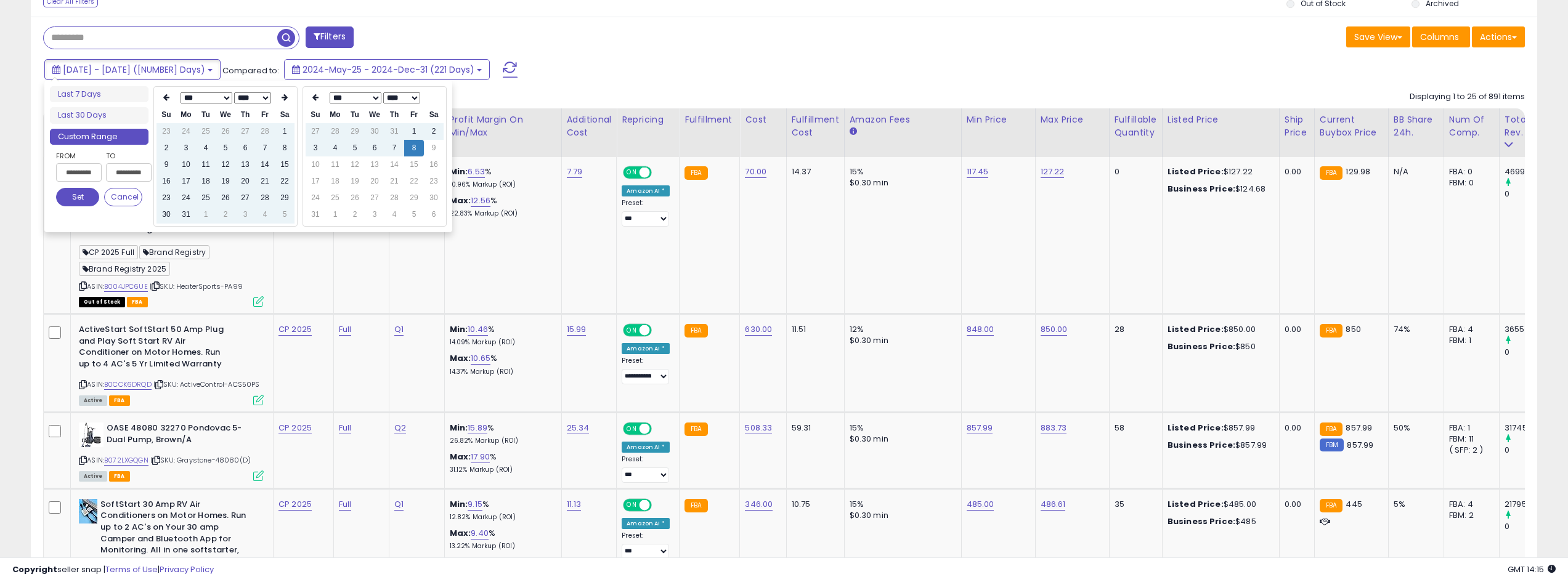 click at bounding box center (285, 98) 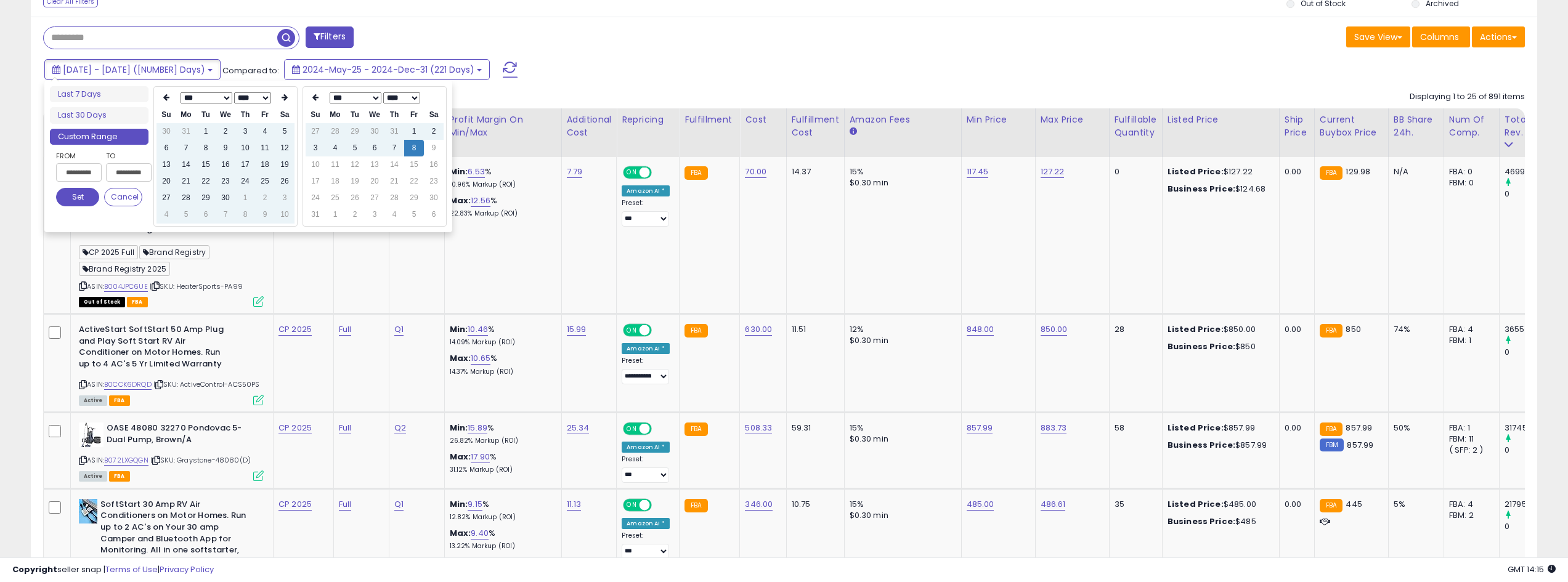 click at bounding box center [285, 98] 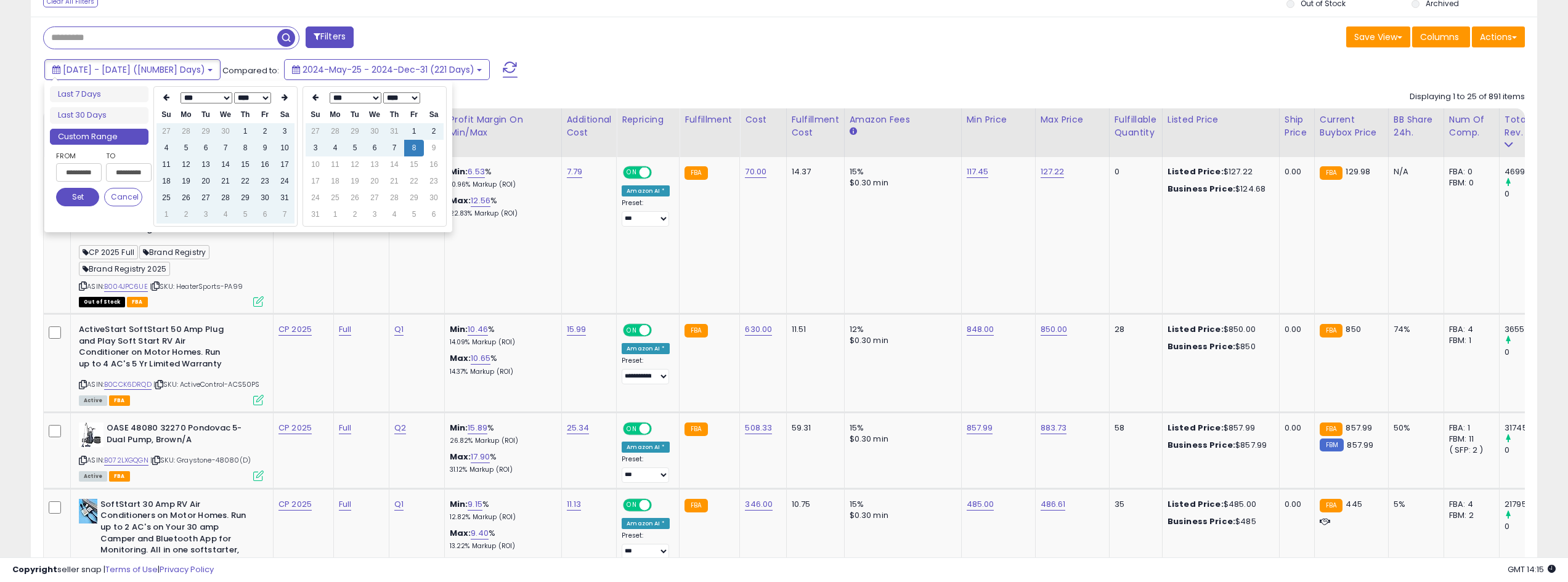 click at bounding box center [285, 98] 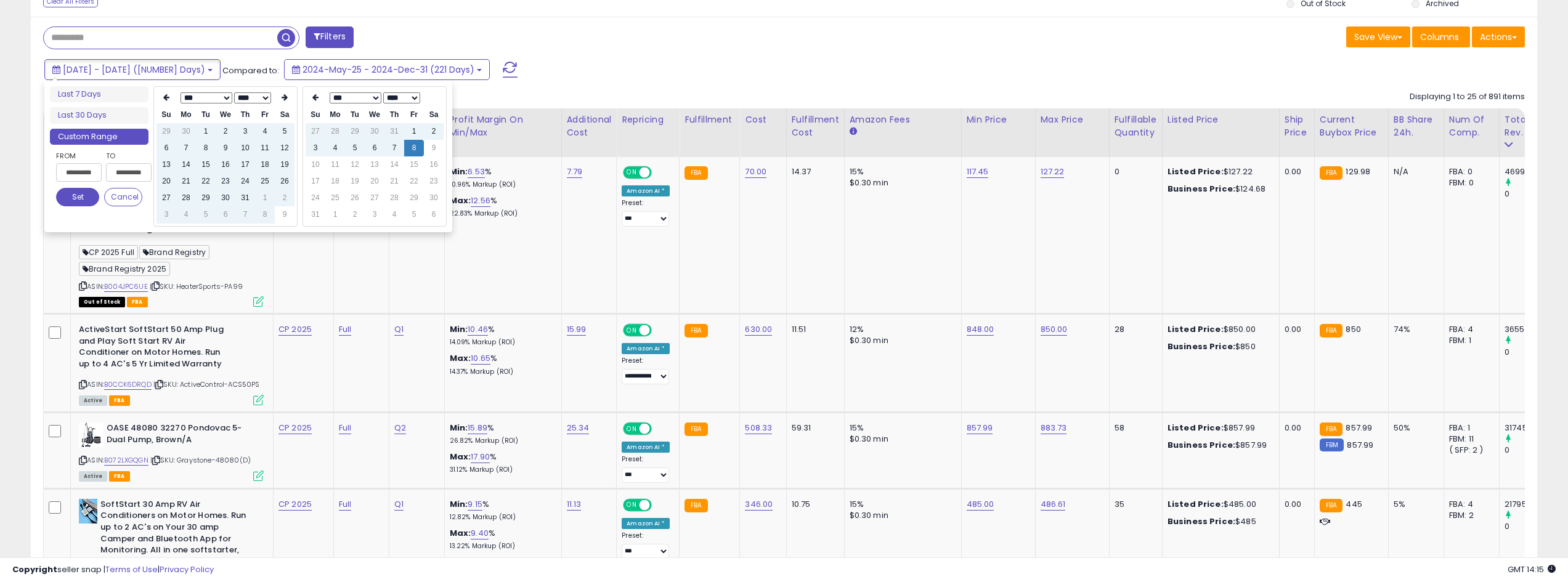 click at bounding box center [285, 98] 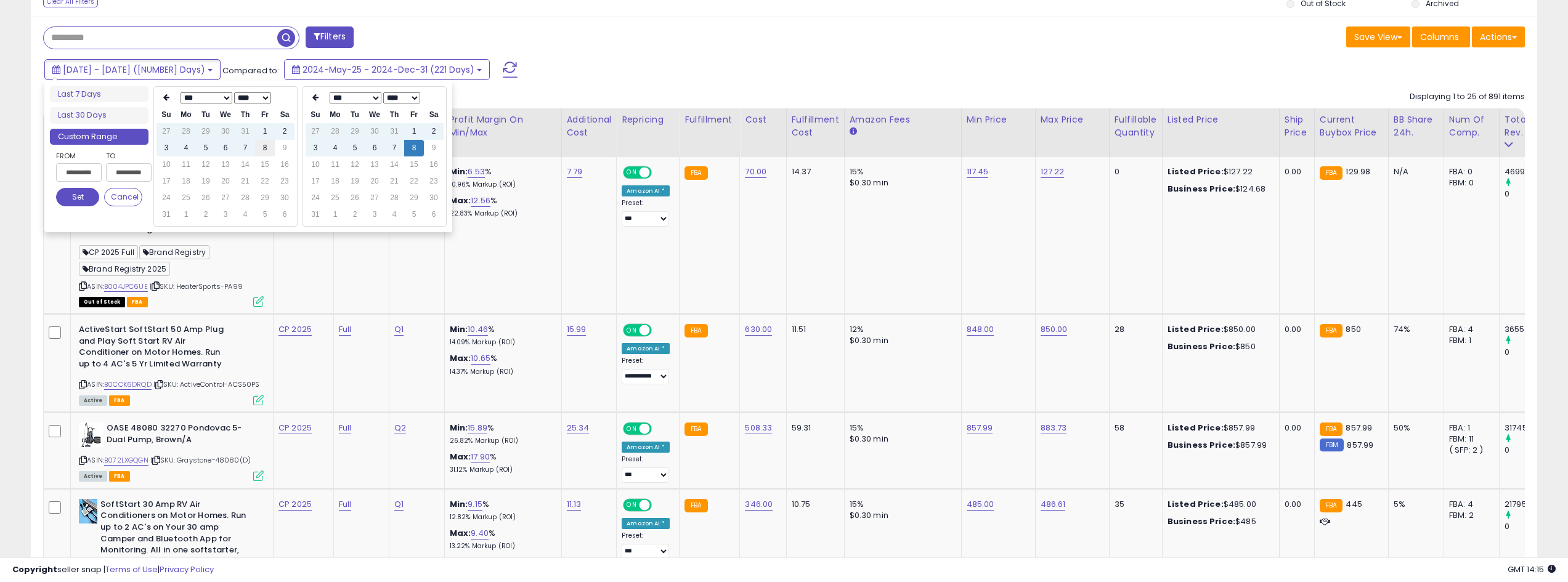 type on "**********" 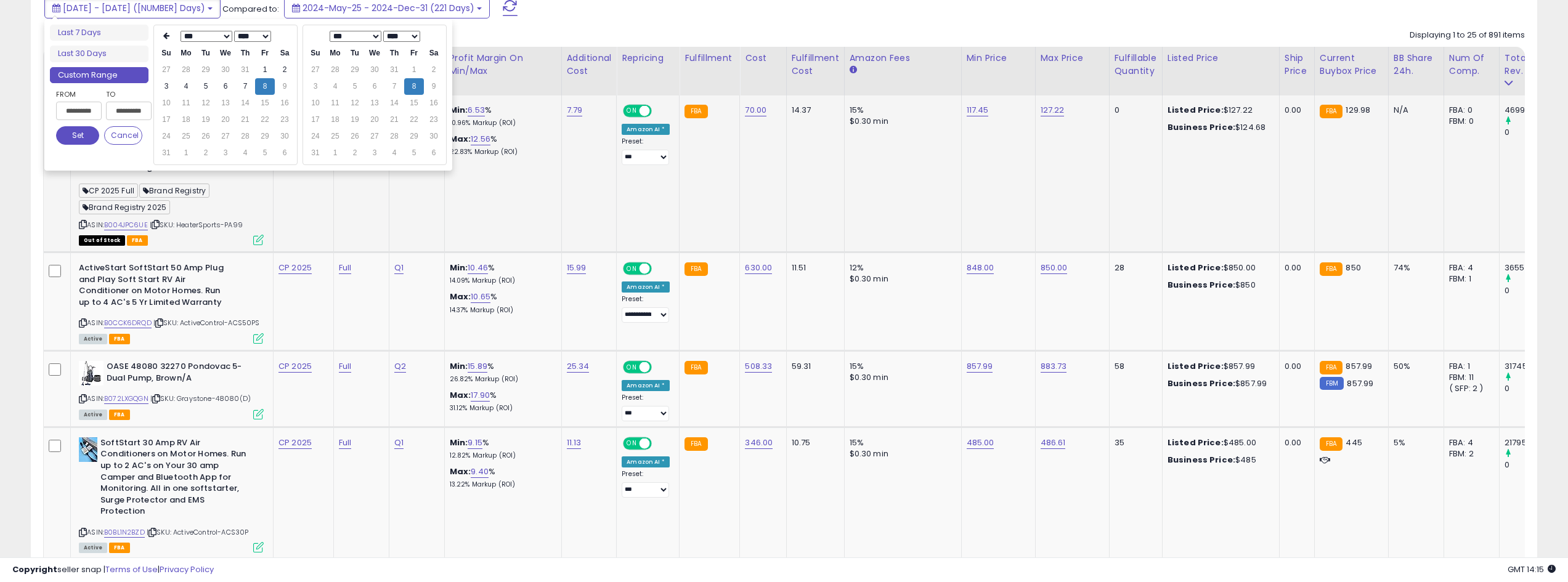 click on "Set" at bounding box center [78, 135] 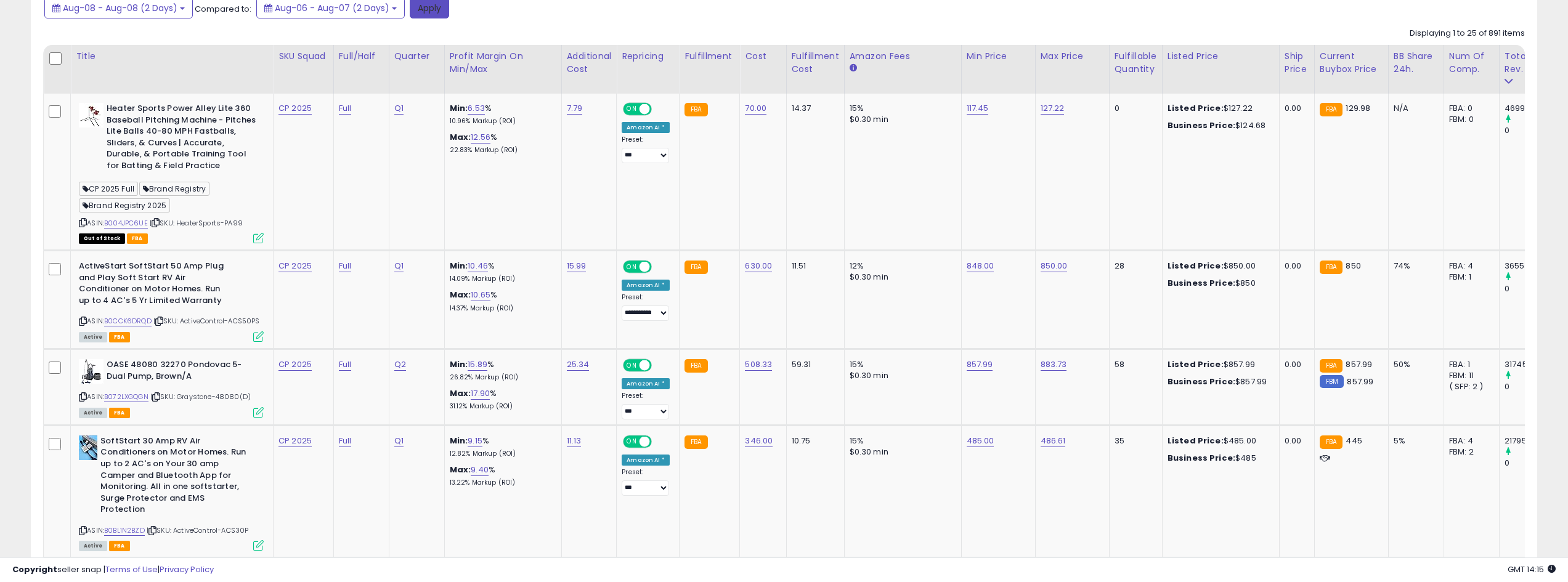 click on "Apply" at bounding box center (429, 8) 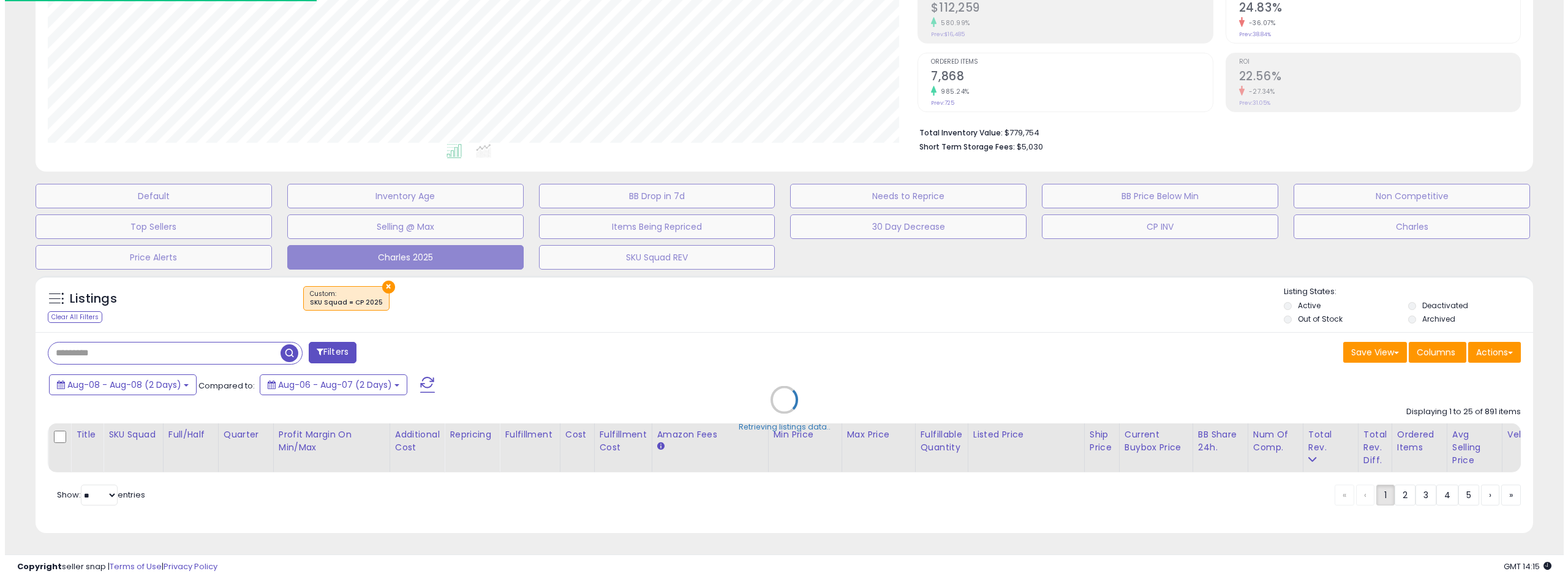 scroll, scrollTop: 211, scrollLeft: 0, axis: vertical 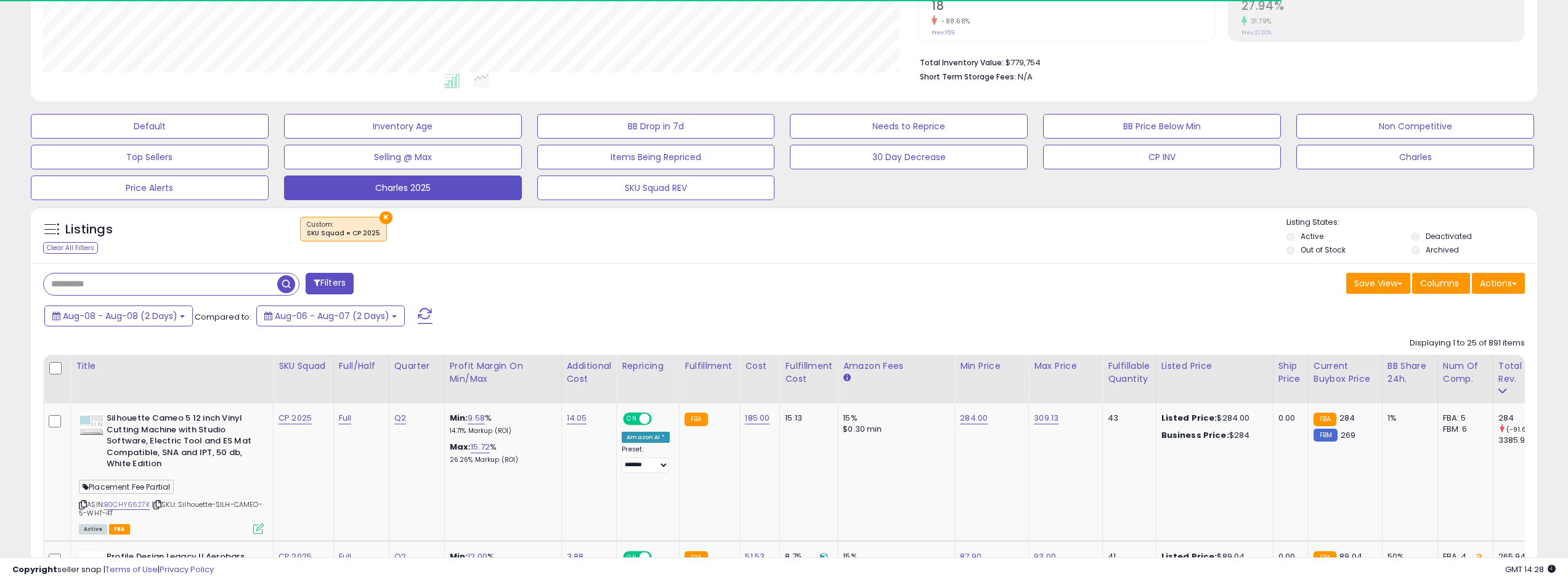 click at bounding box center [425, 316] 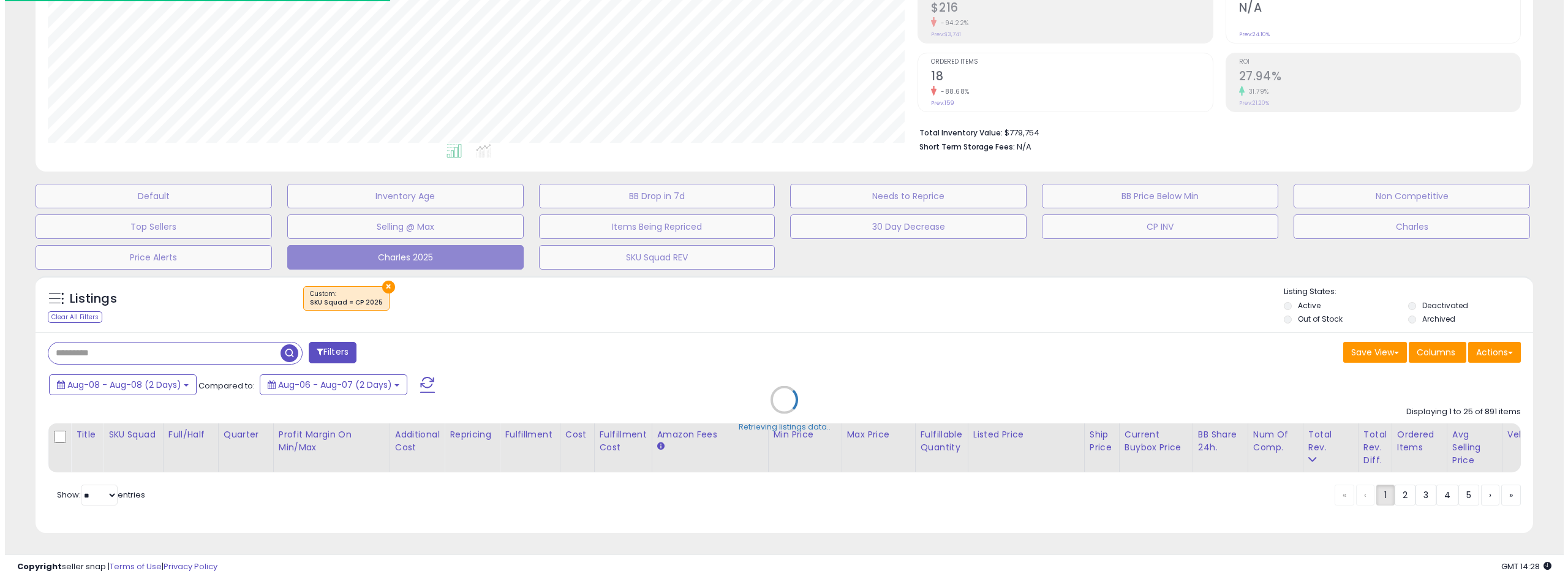 scroll, scrollTop: 211, scrollLeft: 0, axis: vertical 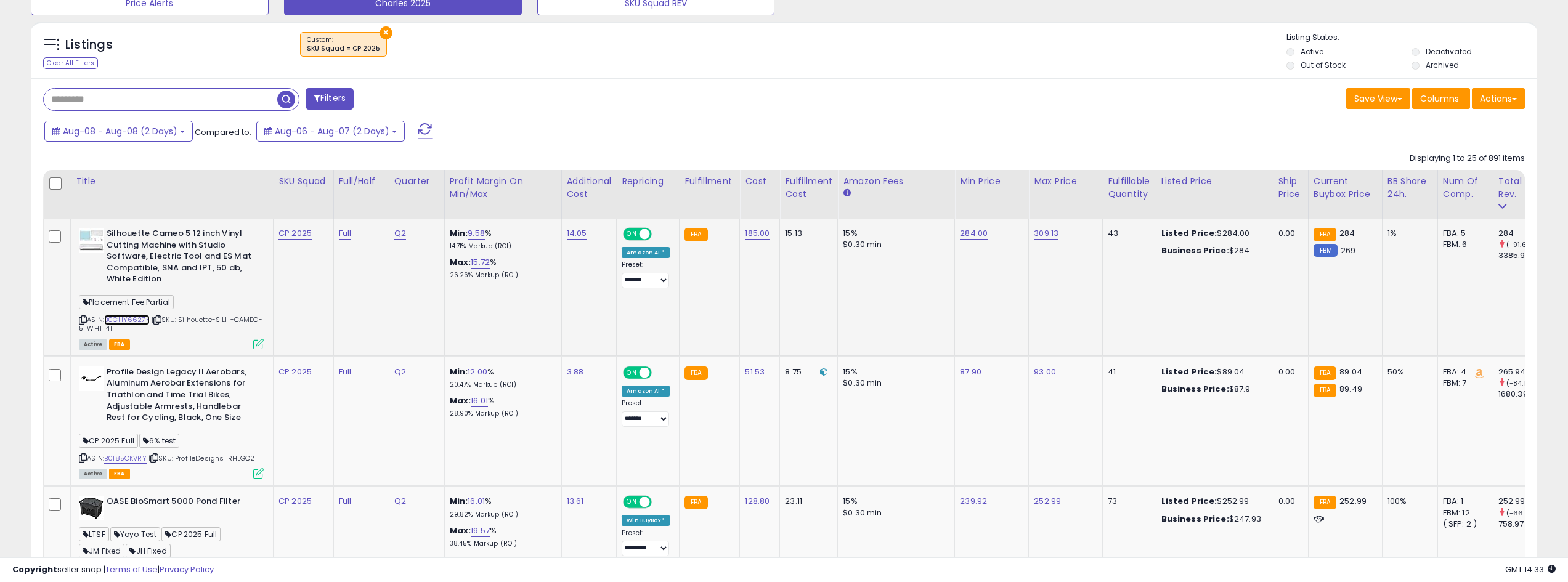 click on "B0CHY6627K" at bounding box center (127, 320) 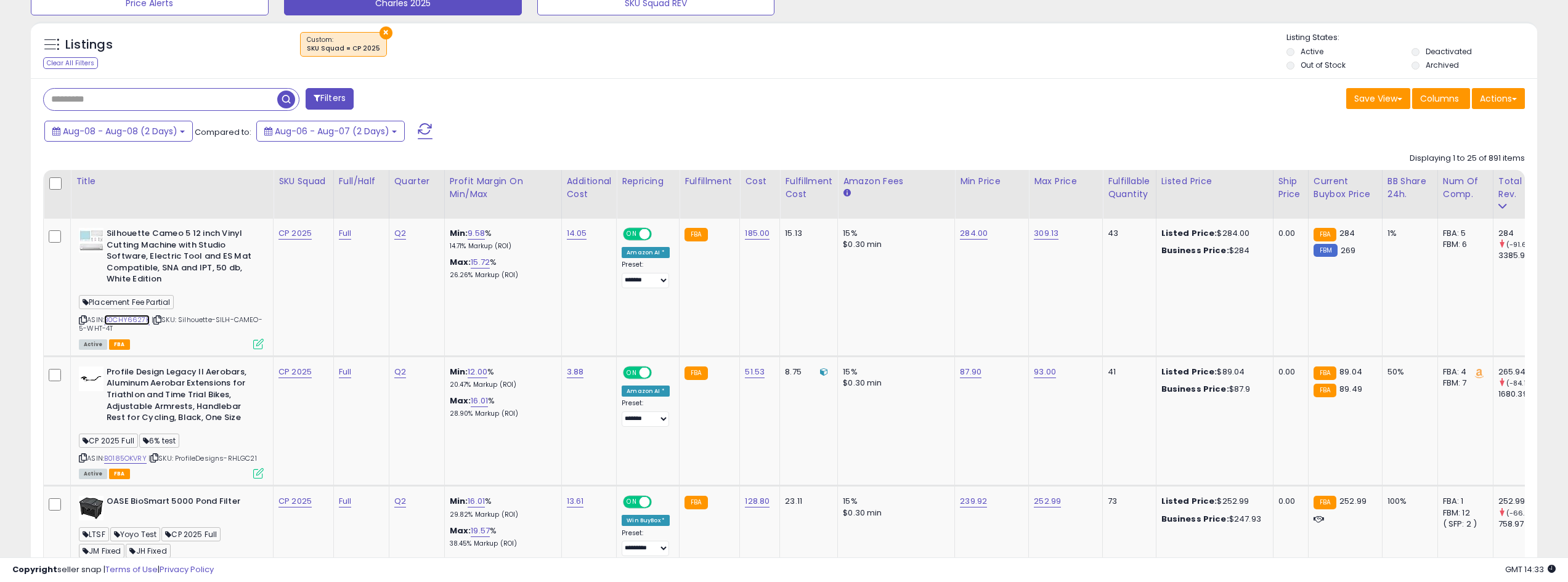 scroll, scrollTop: 0, scrollLeft: 754, axis: horizontal 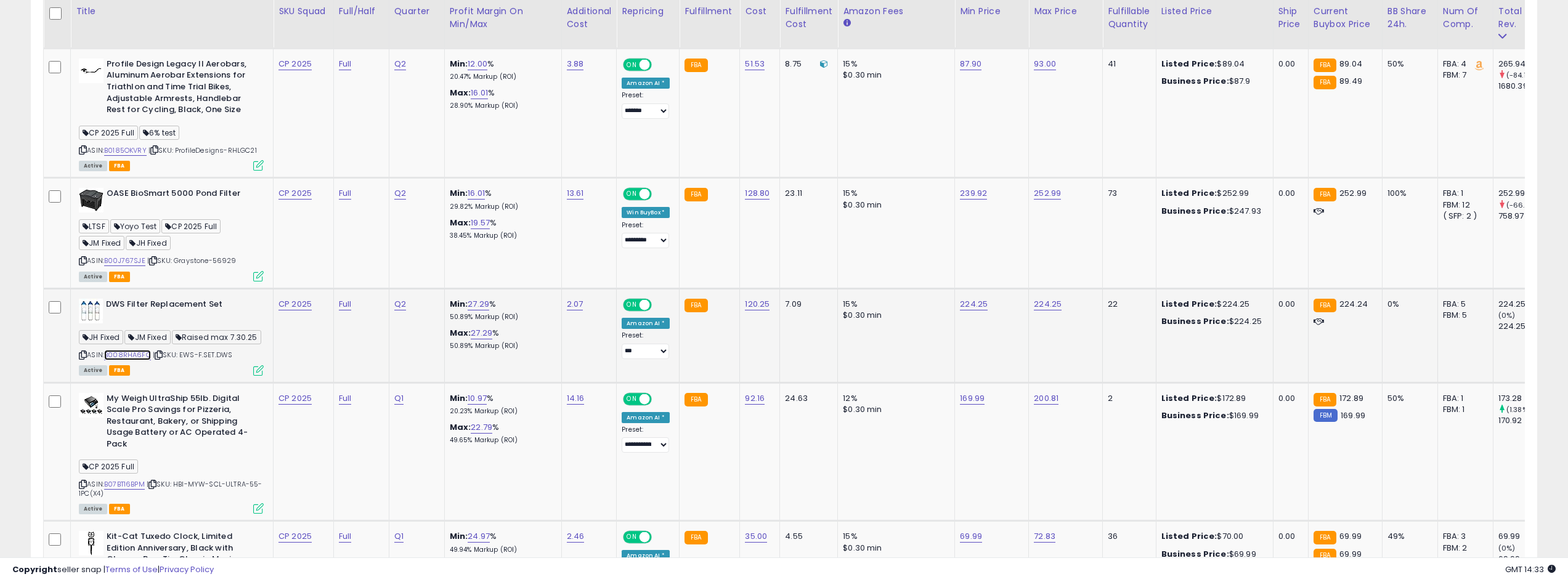 click on "B008RHA6FC" at bounding box center (128, 355) 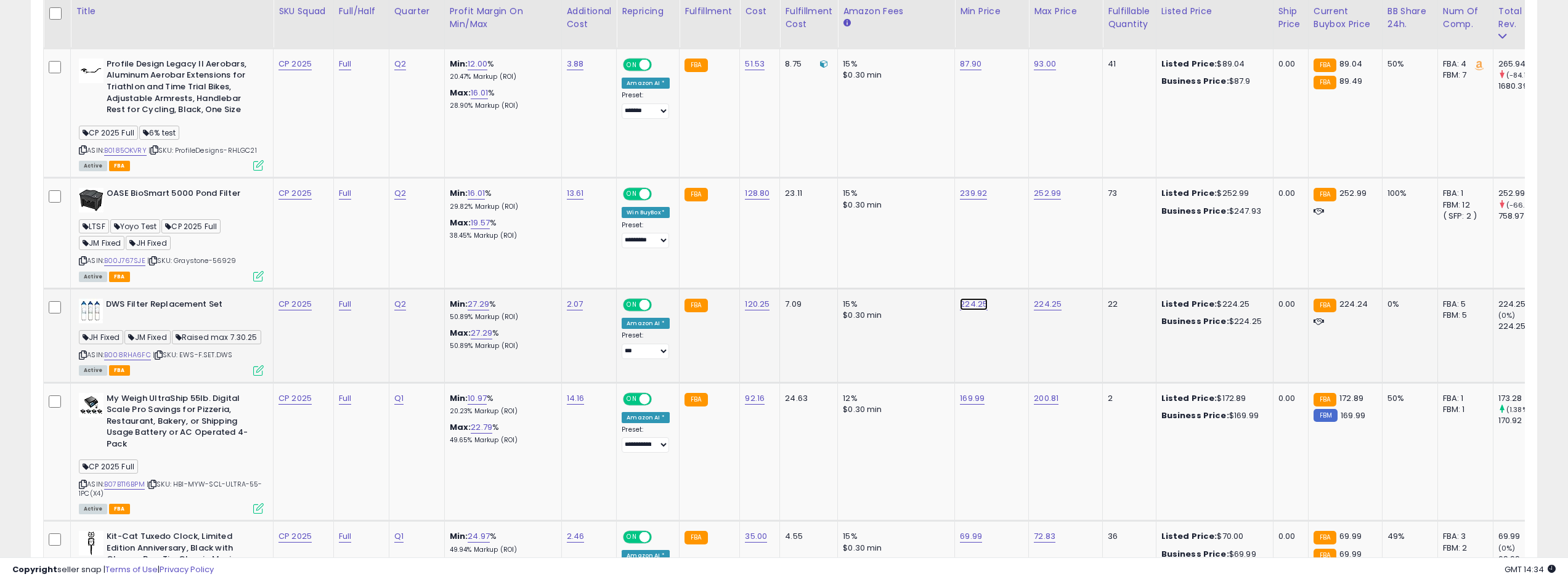 click on "224.25" at bounding box center [973, -75] 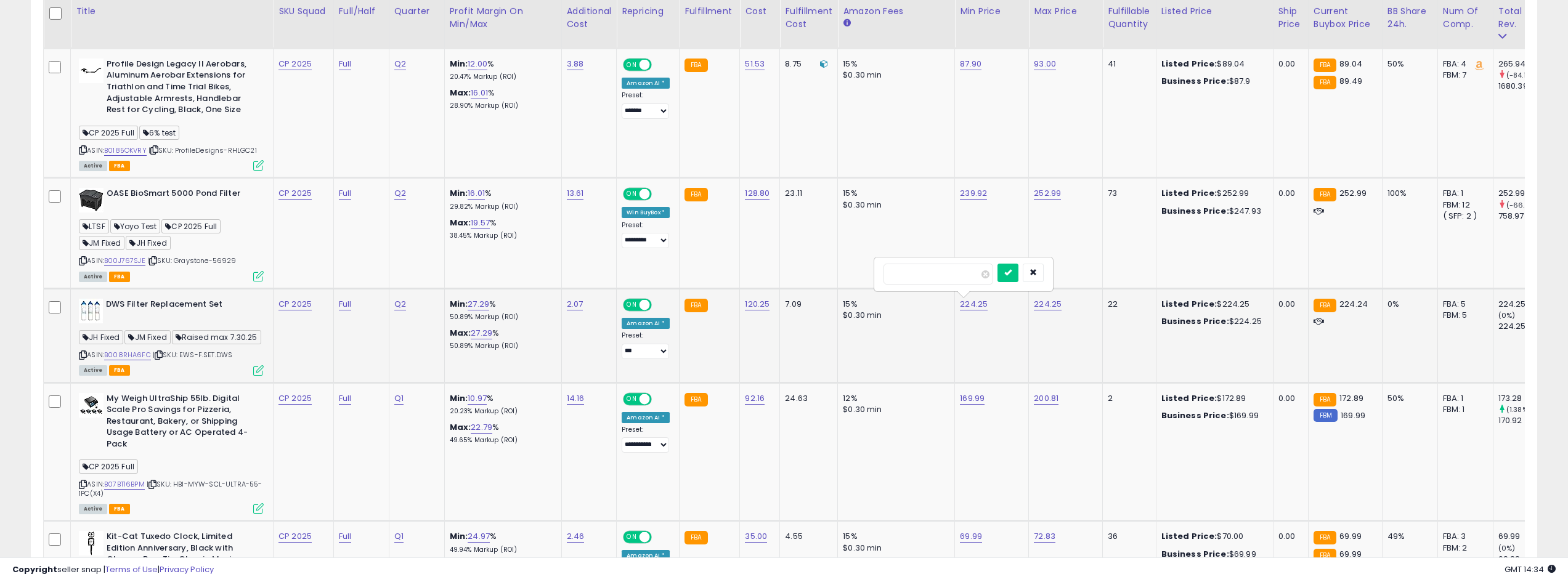 type on "******" 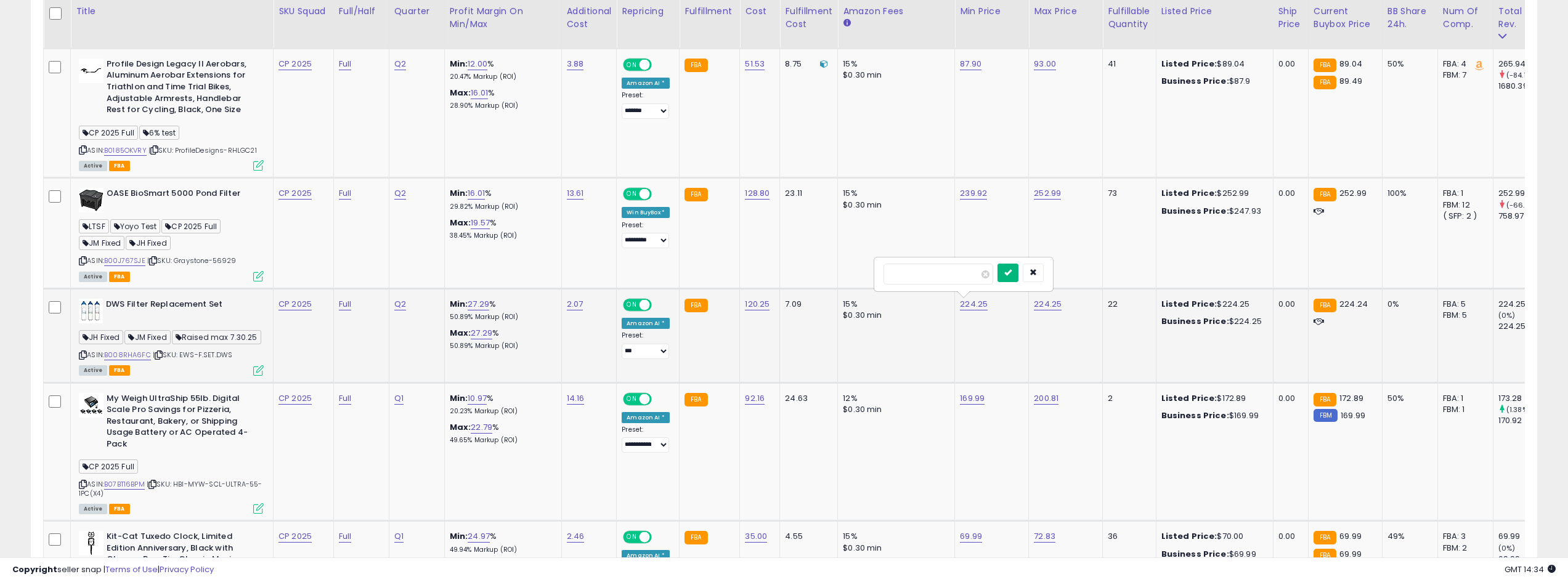 click at bounding box center [1008, 273] 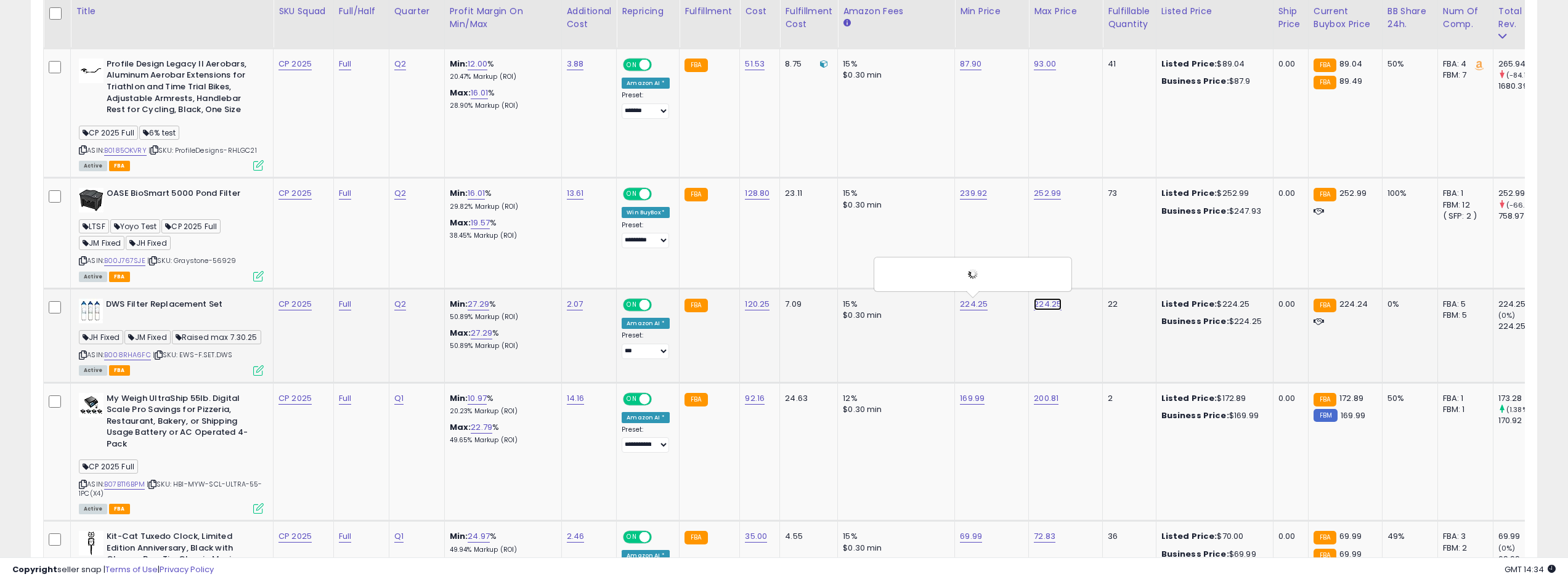 click on "224.25" at bounding box center [1046, -75] 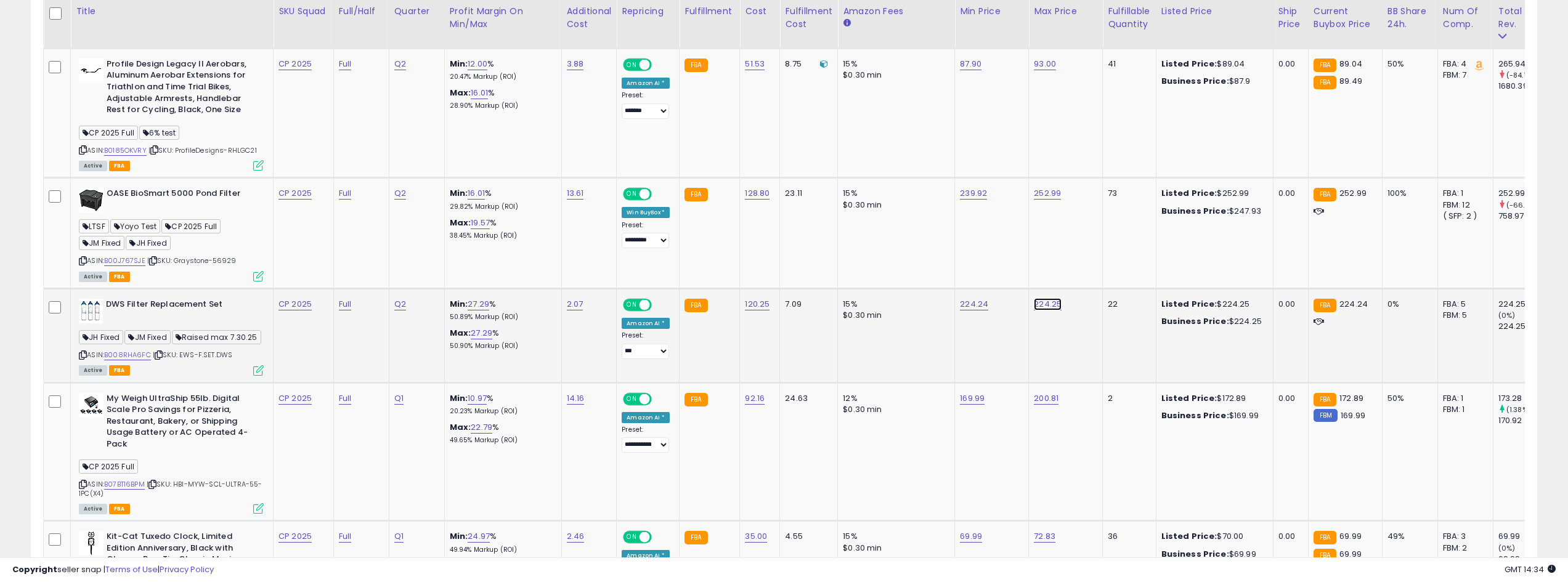 click on "224.25" at bounding box center (1046, -75) 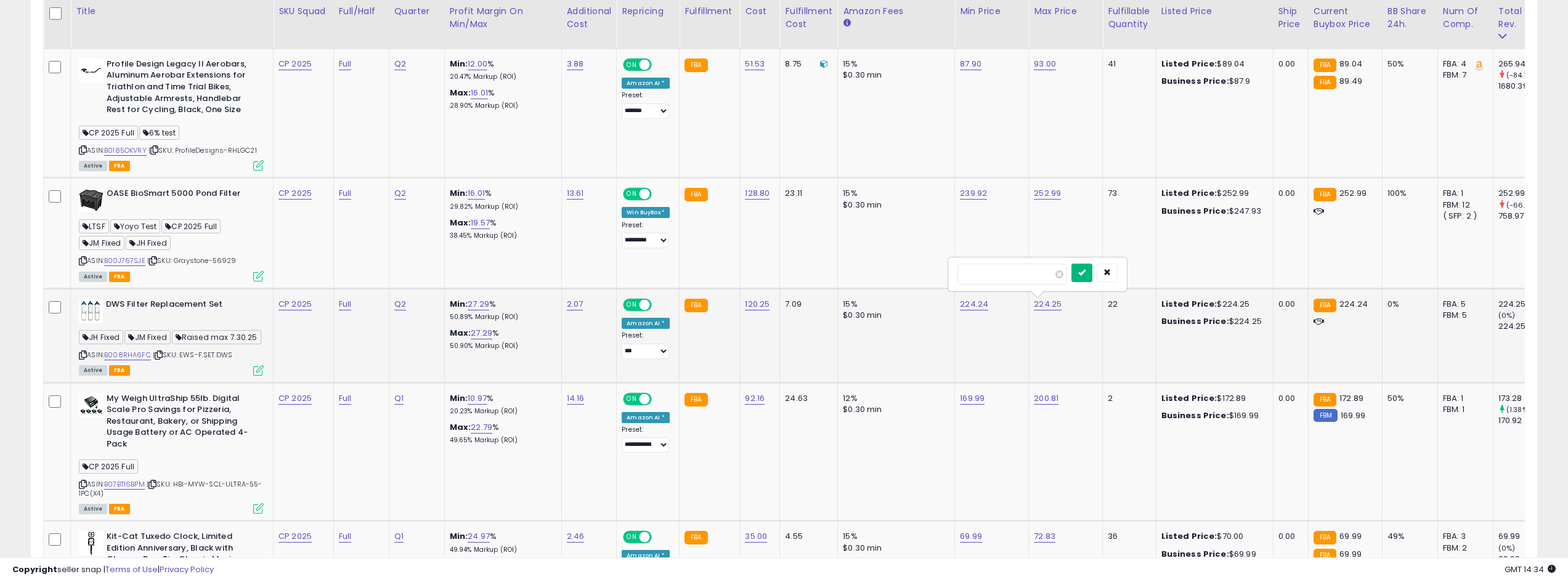 type on "******" 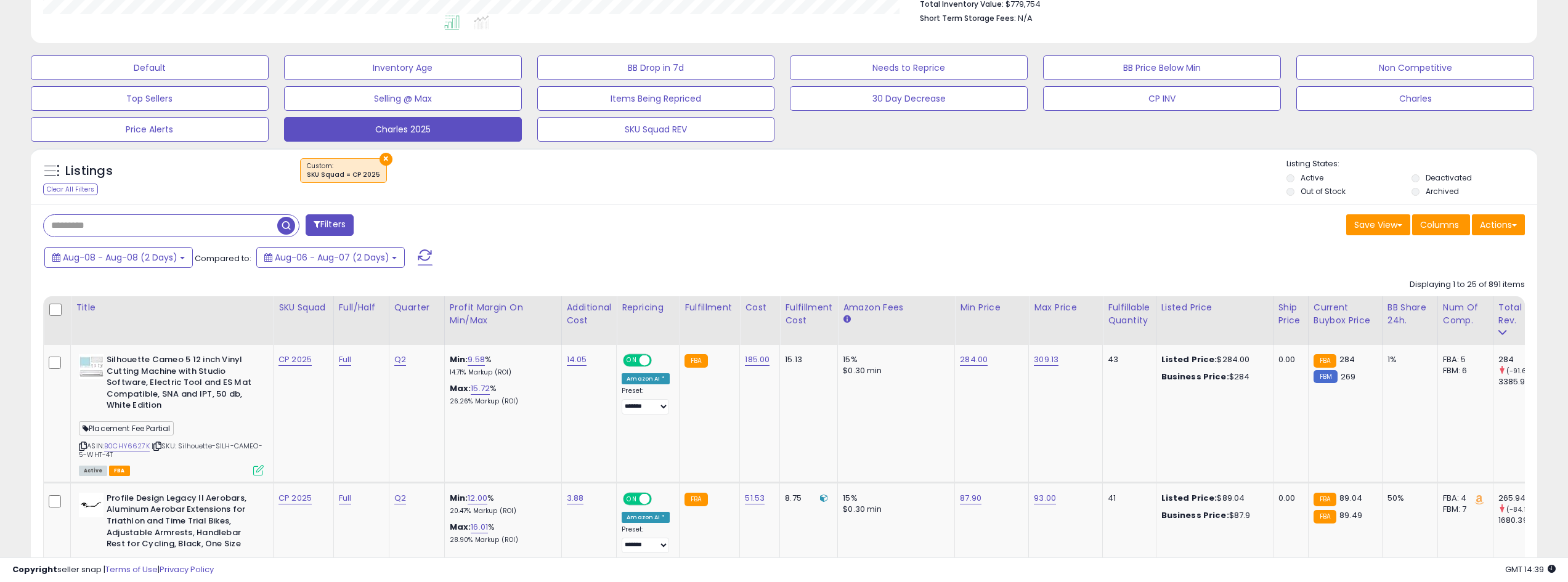 scroll, scrollTop: 370, scrollLeft: 0, axis: vertical 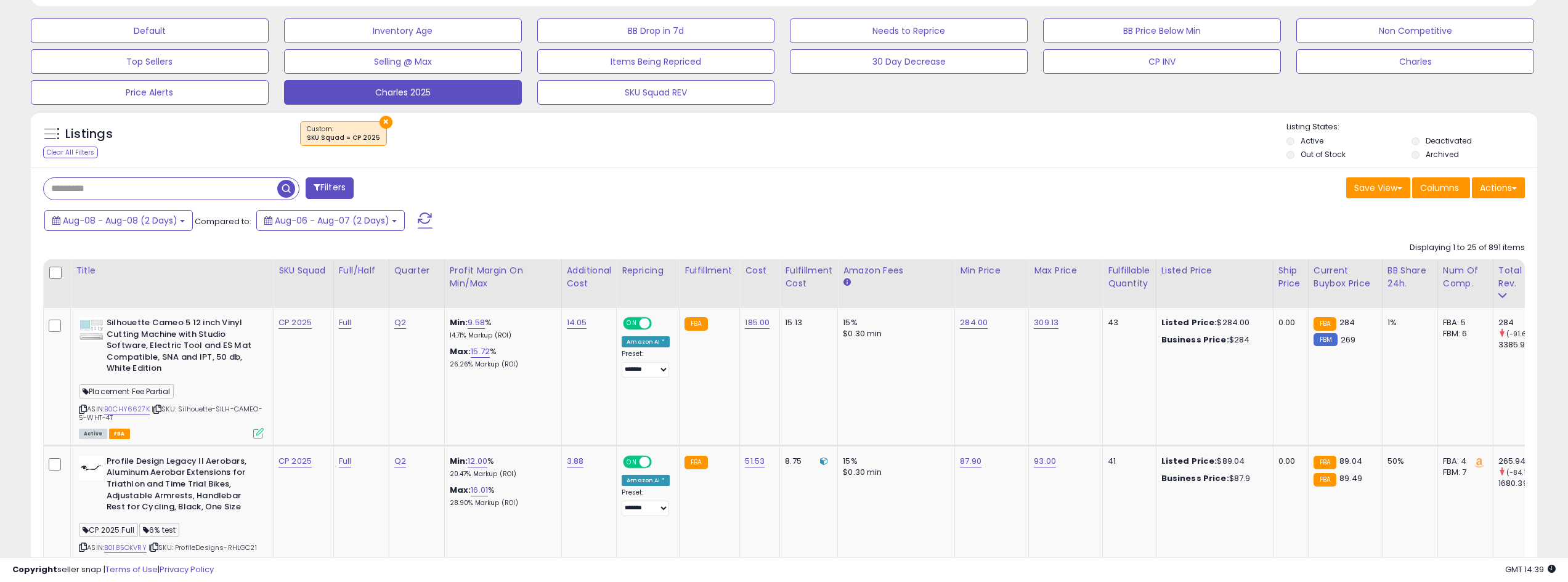 click on "Aug-08 - Aug-08 (2 Days)
Compared to:
Aug-06 - Aug-07 (2 Days)" at bounding box center [597, 222] 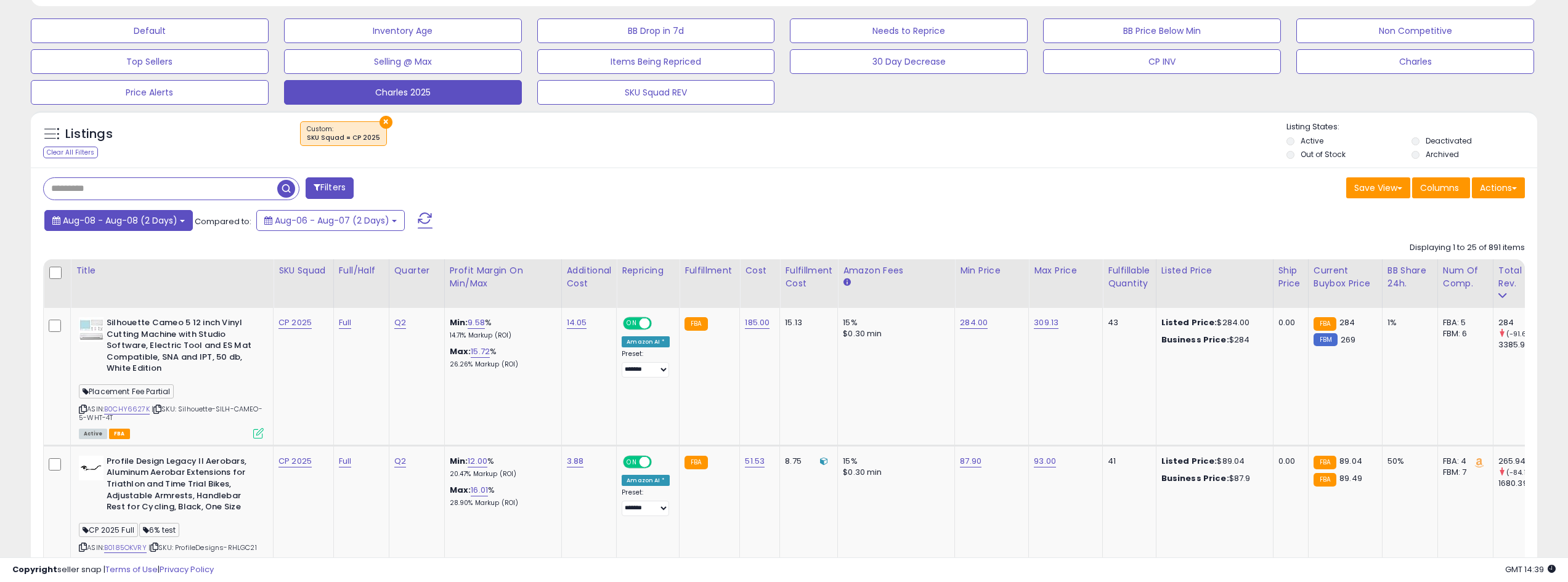 click on "Aug-08 - Aug-08 (2 Days)" at bounding box center [120, 220] 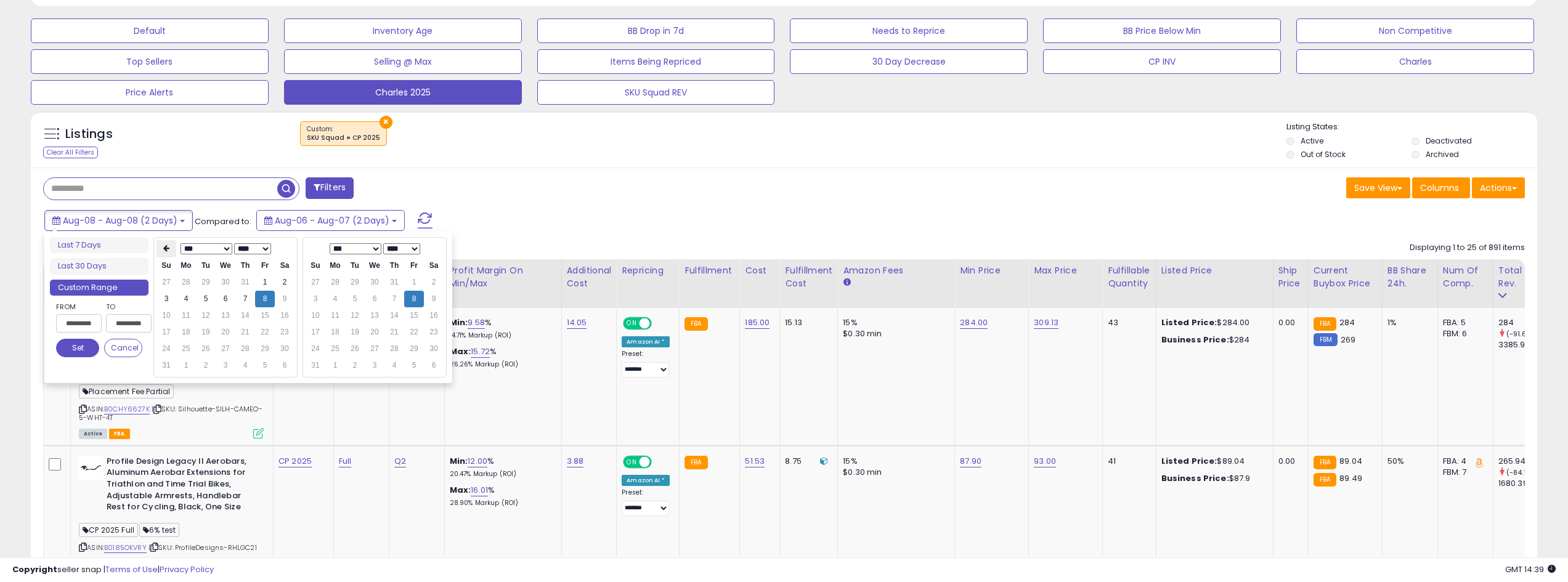 click at bounding box center (166, 249) 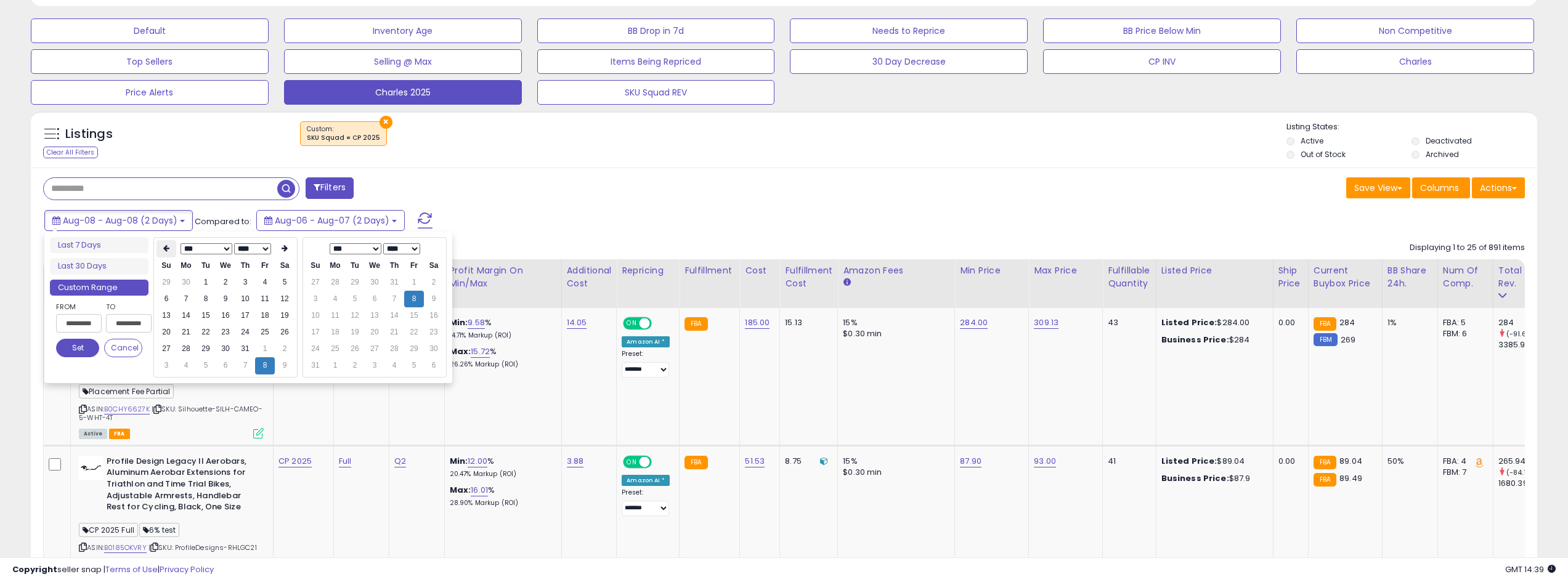 click at bounding box center [166, 249] 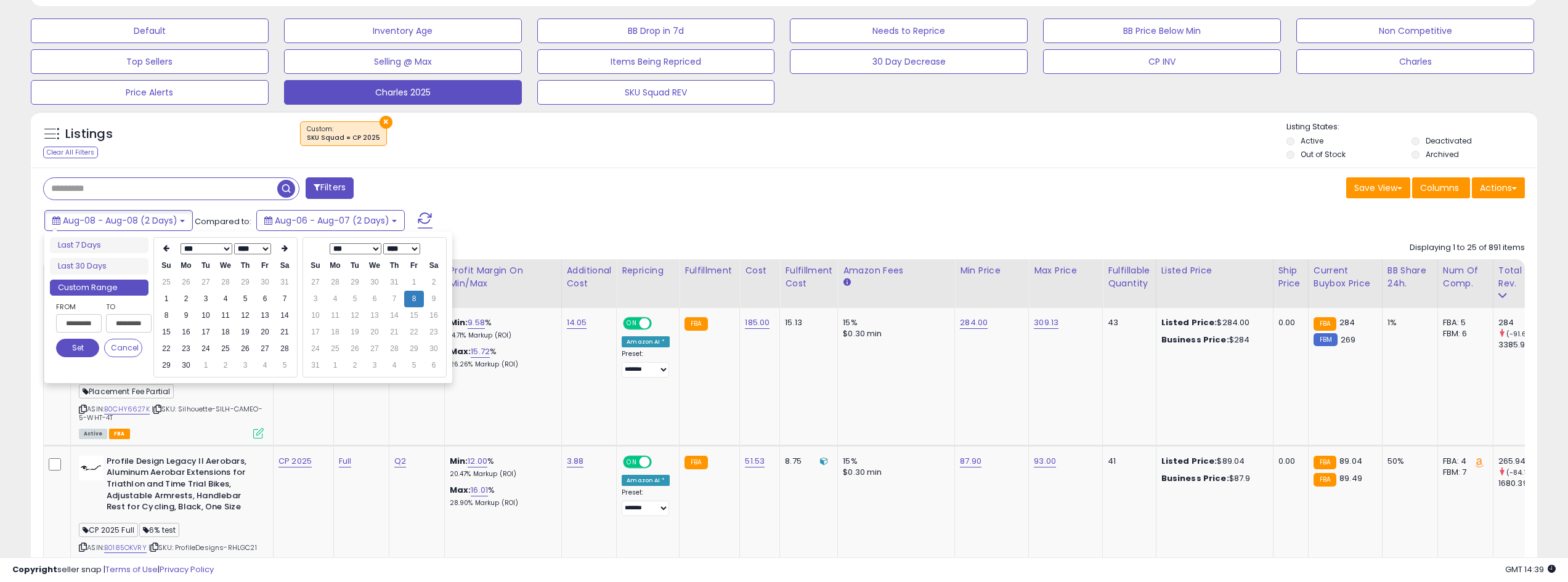 click at bounding box center [166, 249] 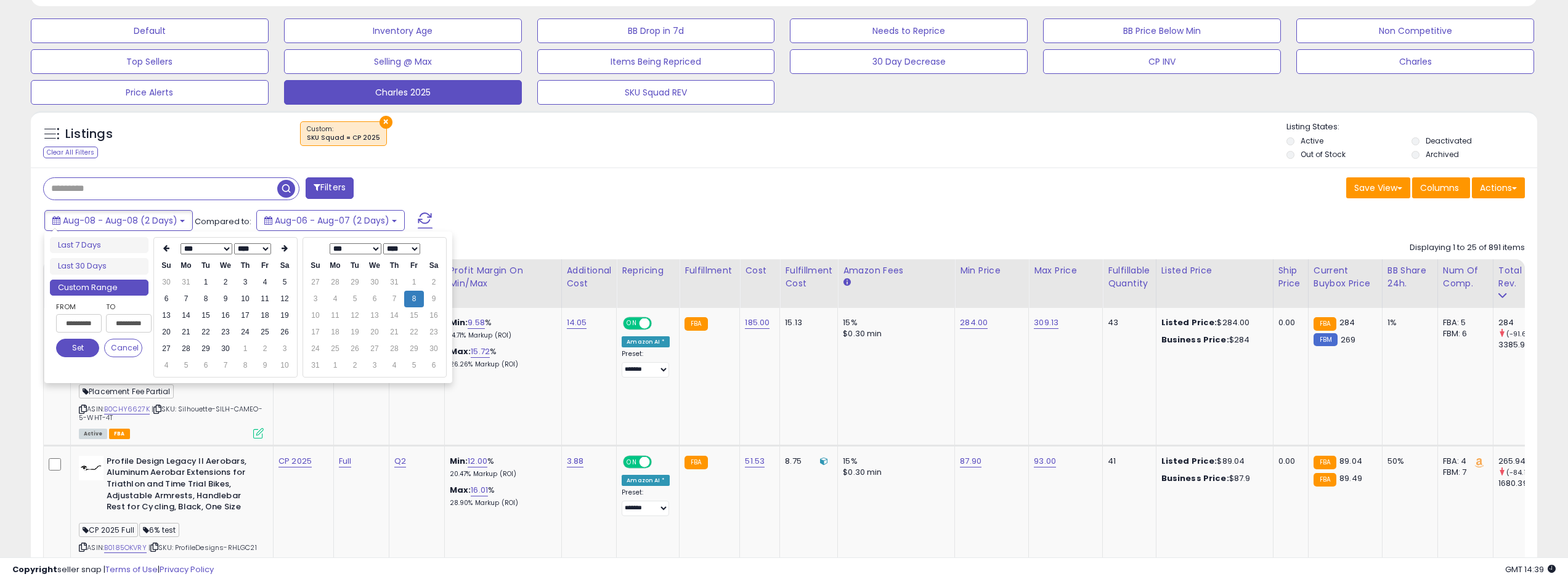 click at bounding box center [166, 249] 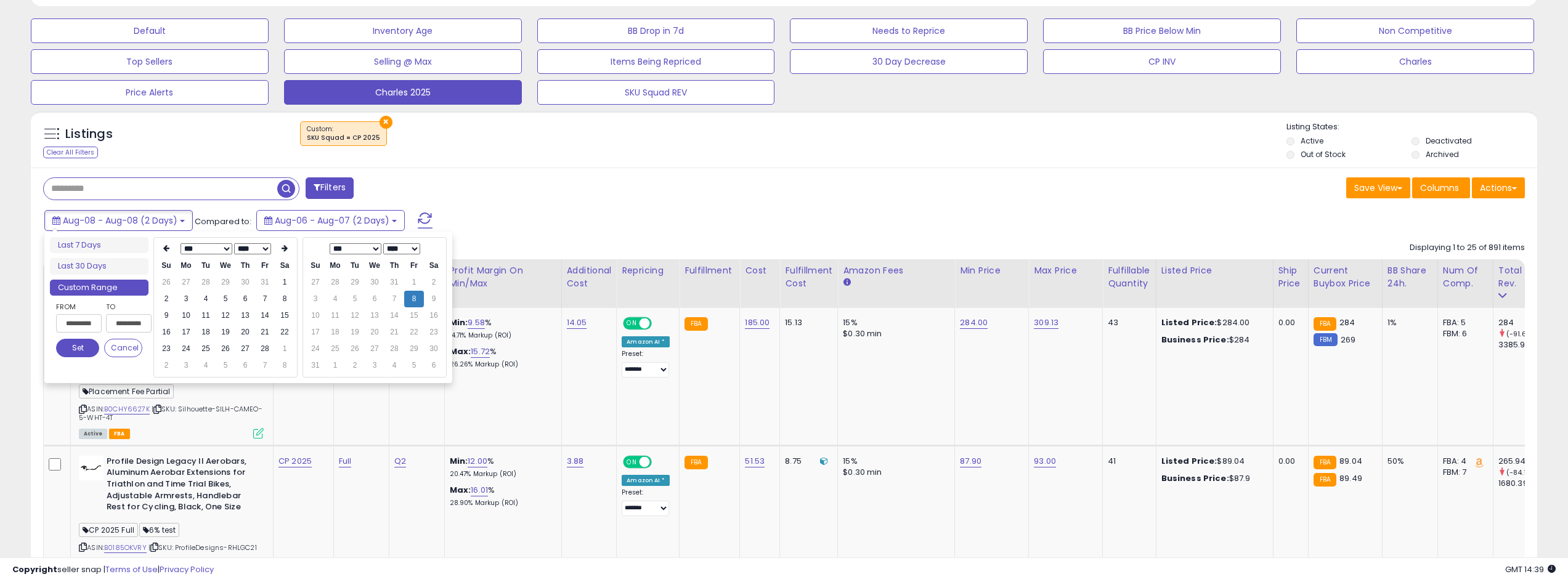 click at bounding box center (166, 249) 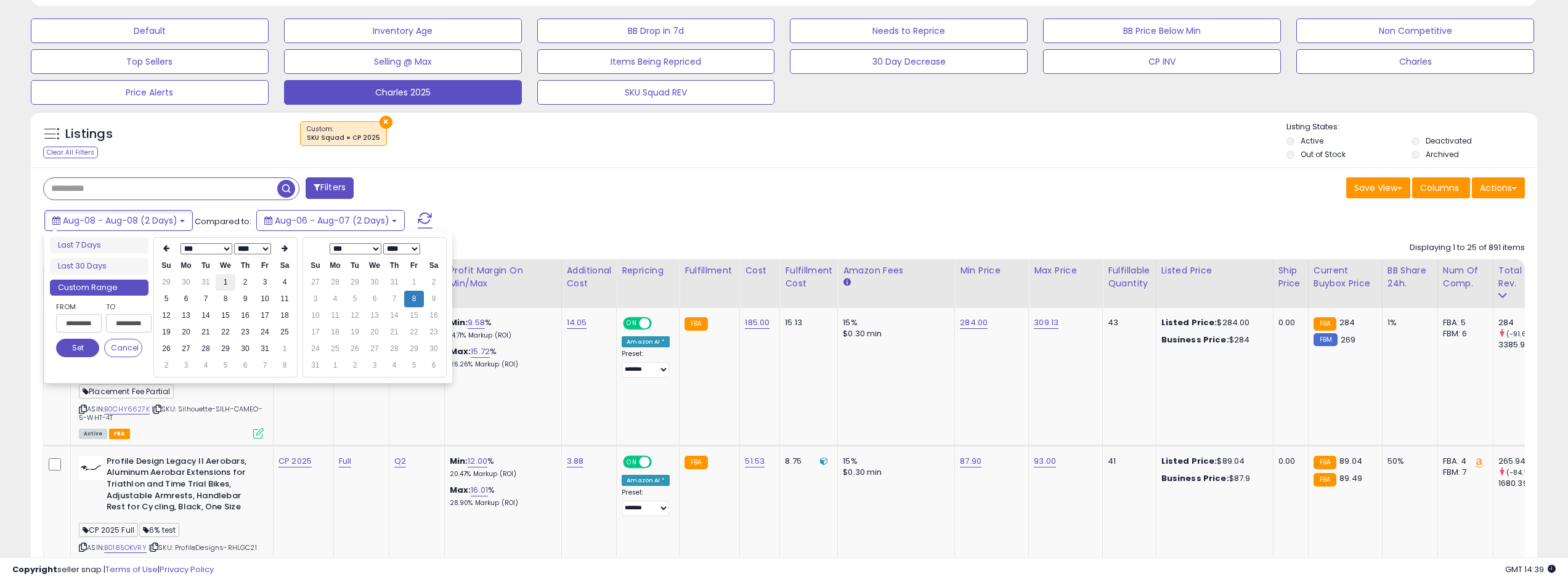 click on "1" at bounding box center (225, 282) 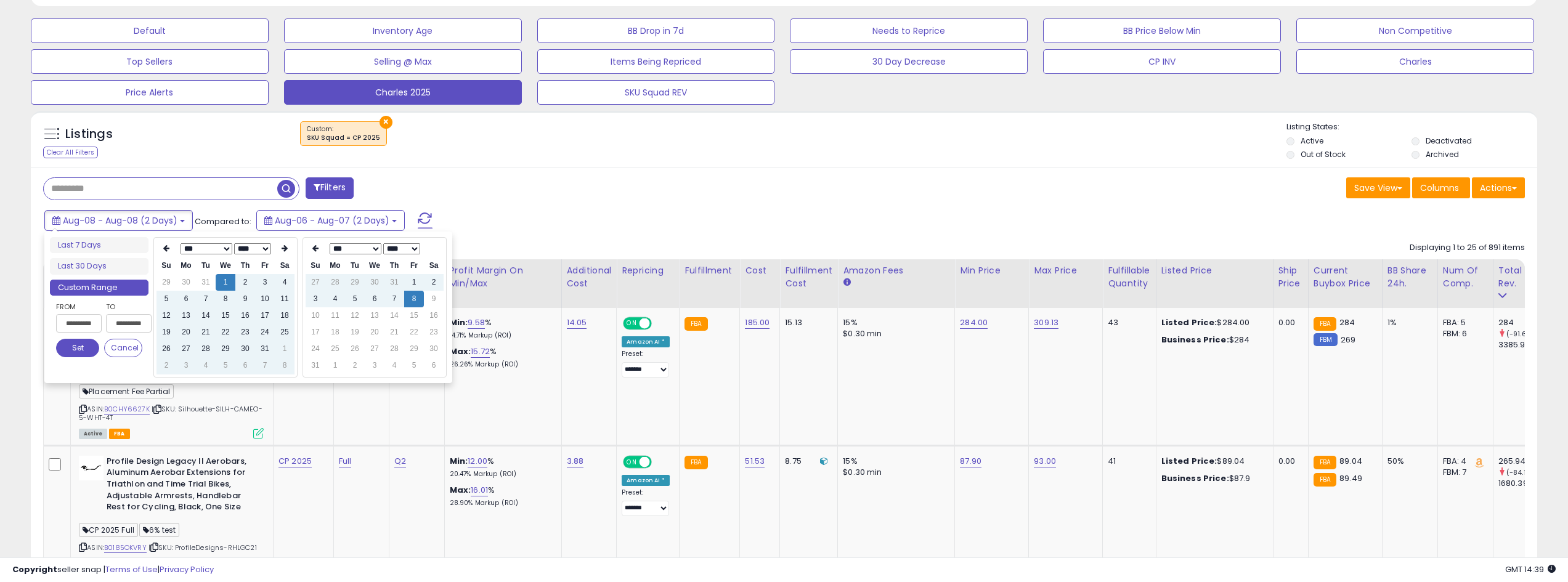 type on "**********" 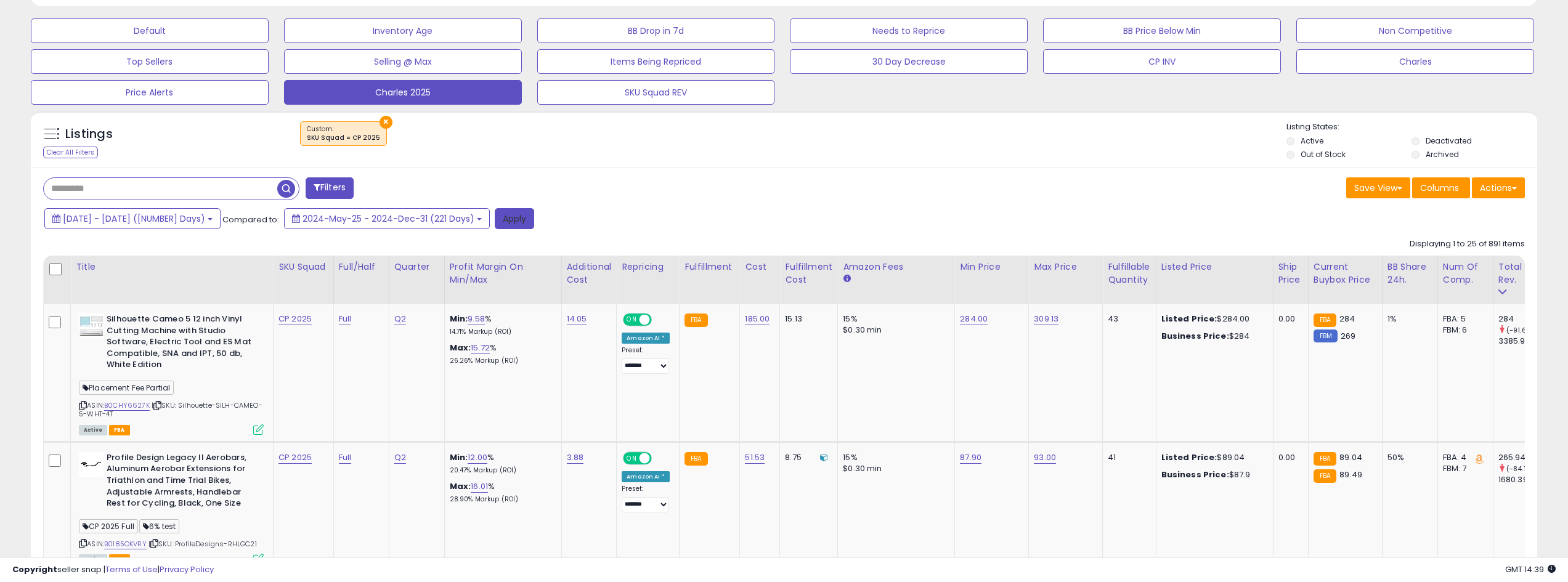 click on "Apply" at bounding box center [514, 219] 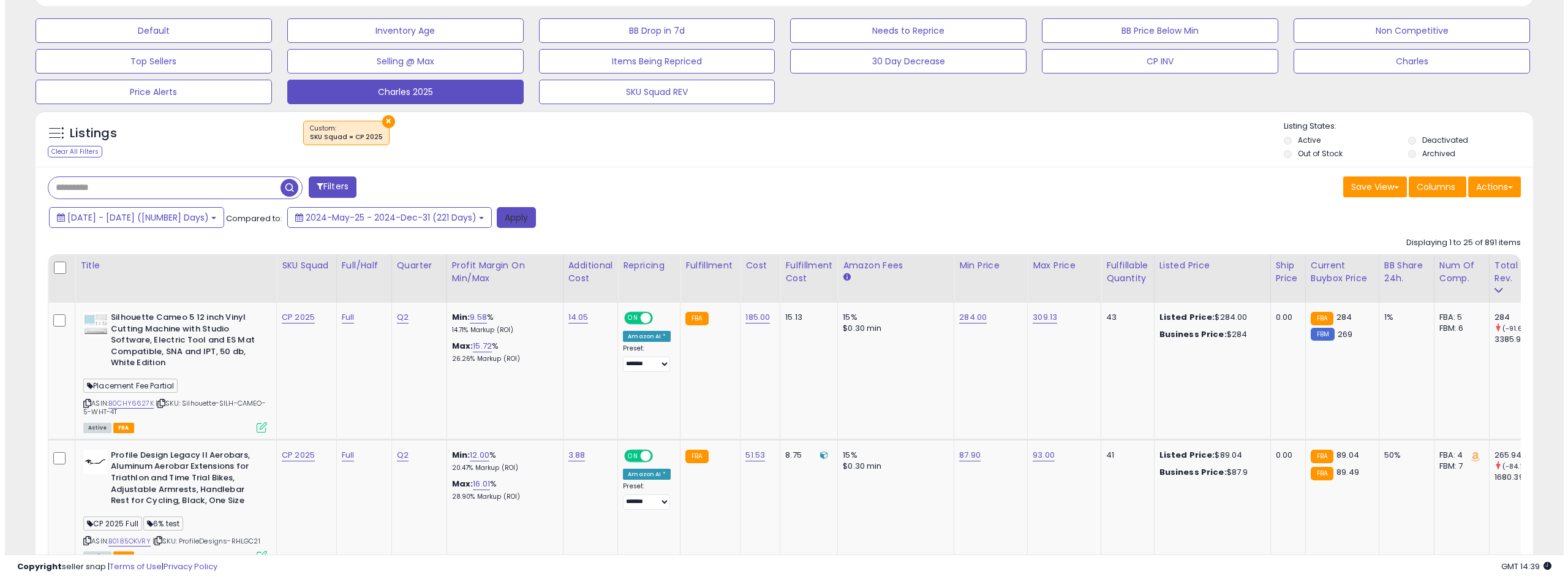 scroll, scrollTop: 211, scrollLeft: 0, axis: vertical 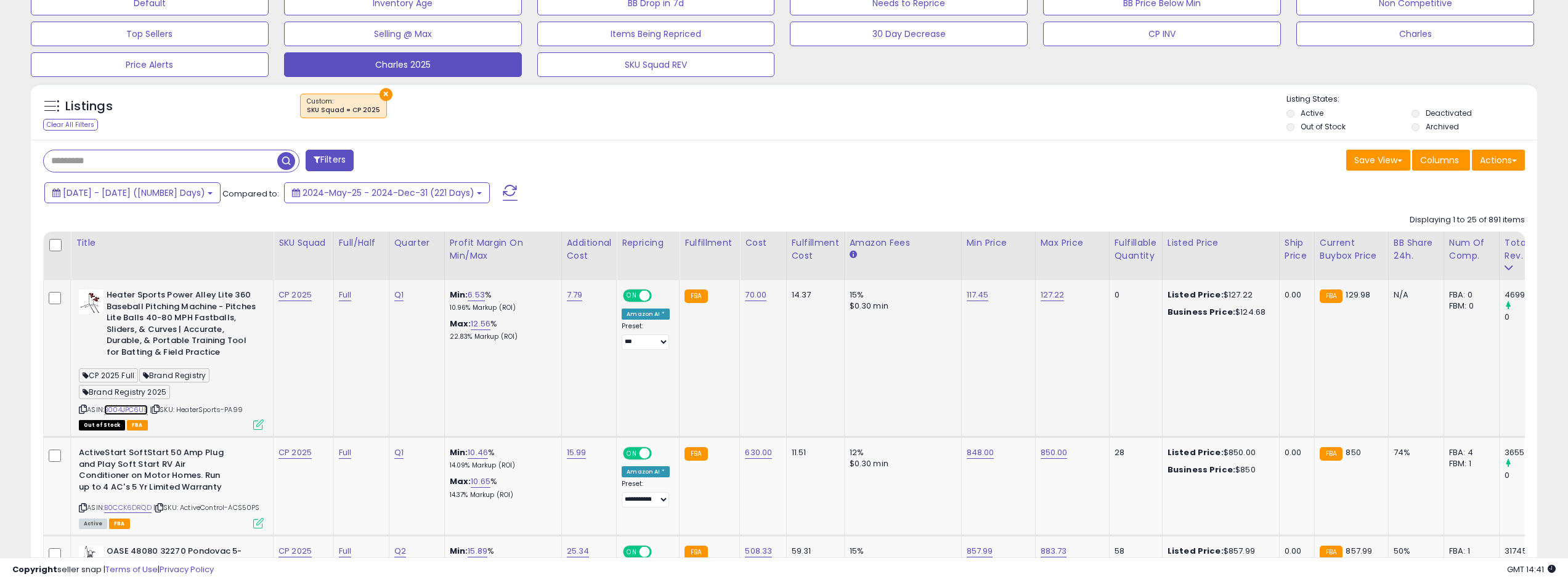 click on "B004JPC6UE" at bounding box center [126, 410] 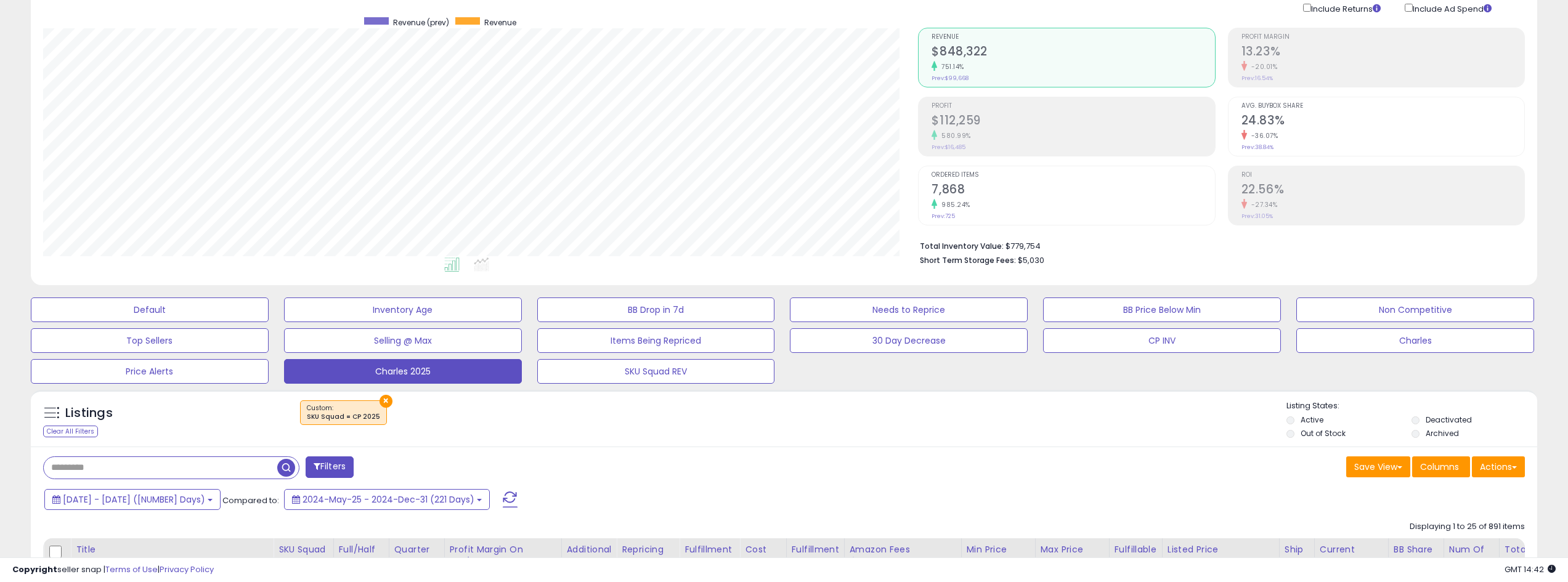 scroll, scrollTop: 89, scrollLeft: 0, axis: vertical 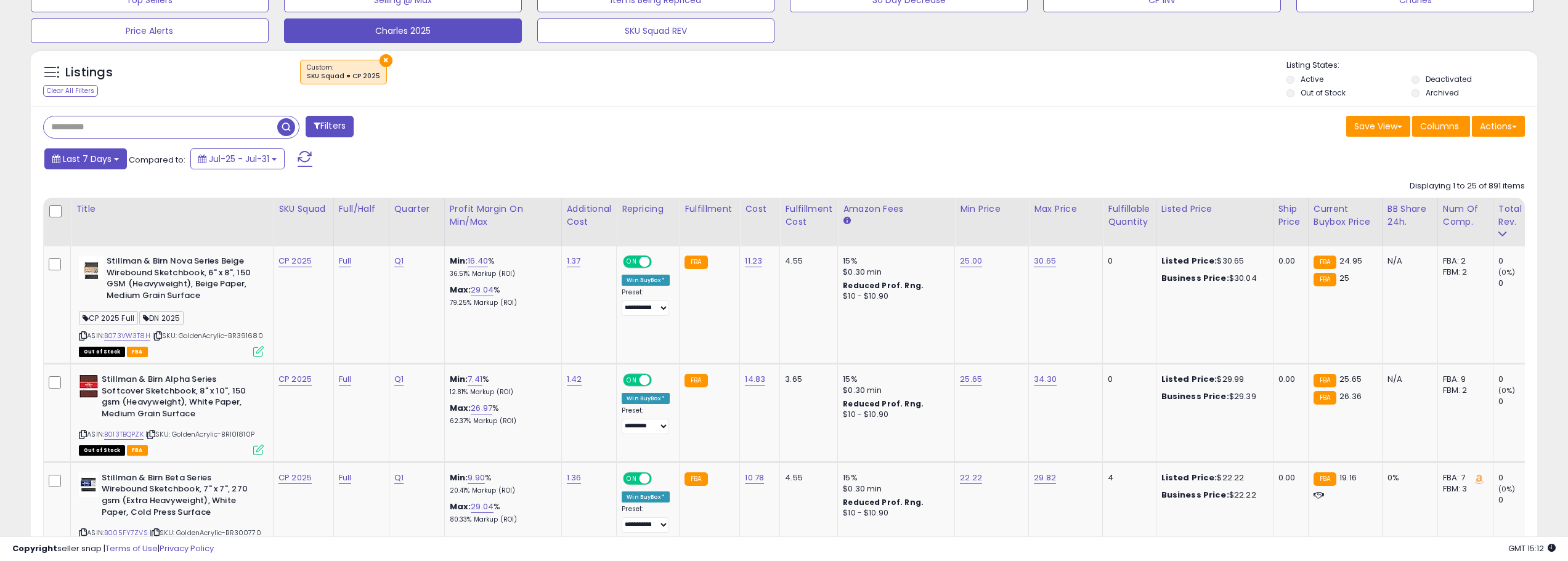 click on "Last 7 Days" at bounding box center [87, 159] 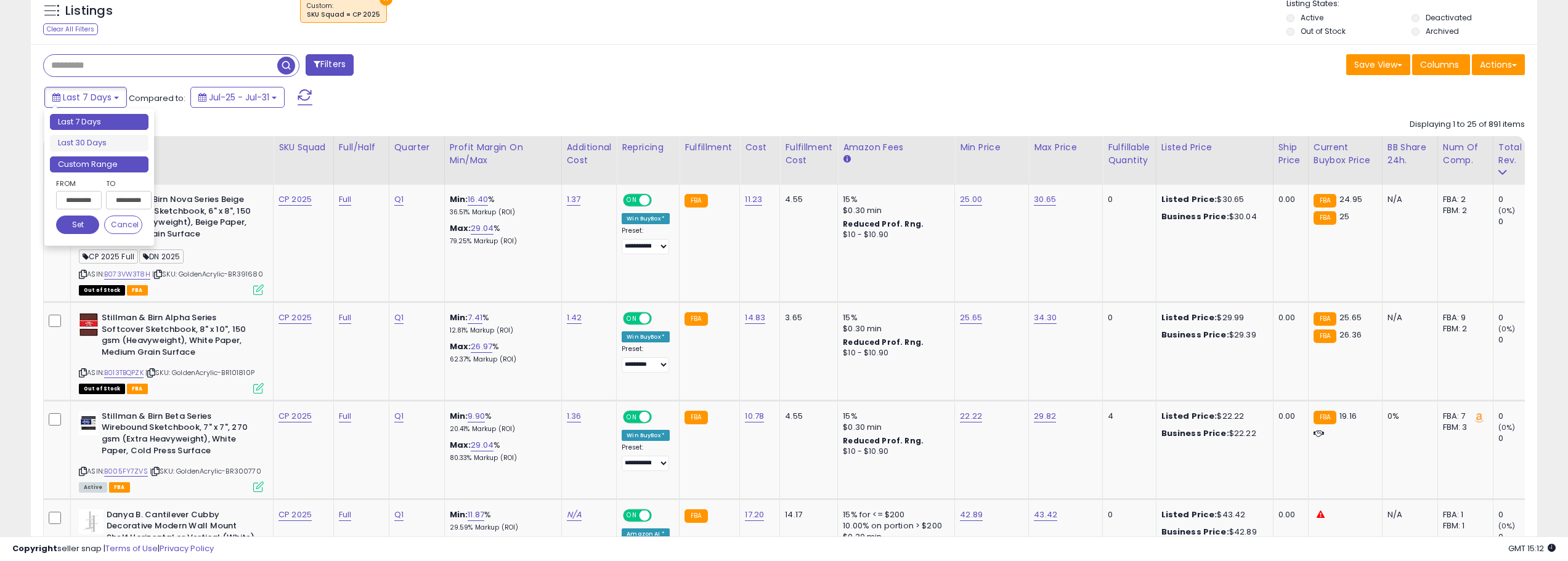 click on "Custom Range" at bounding box center (99, 164) 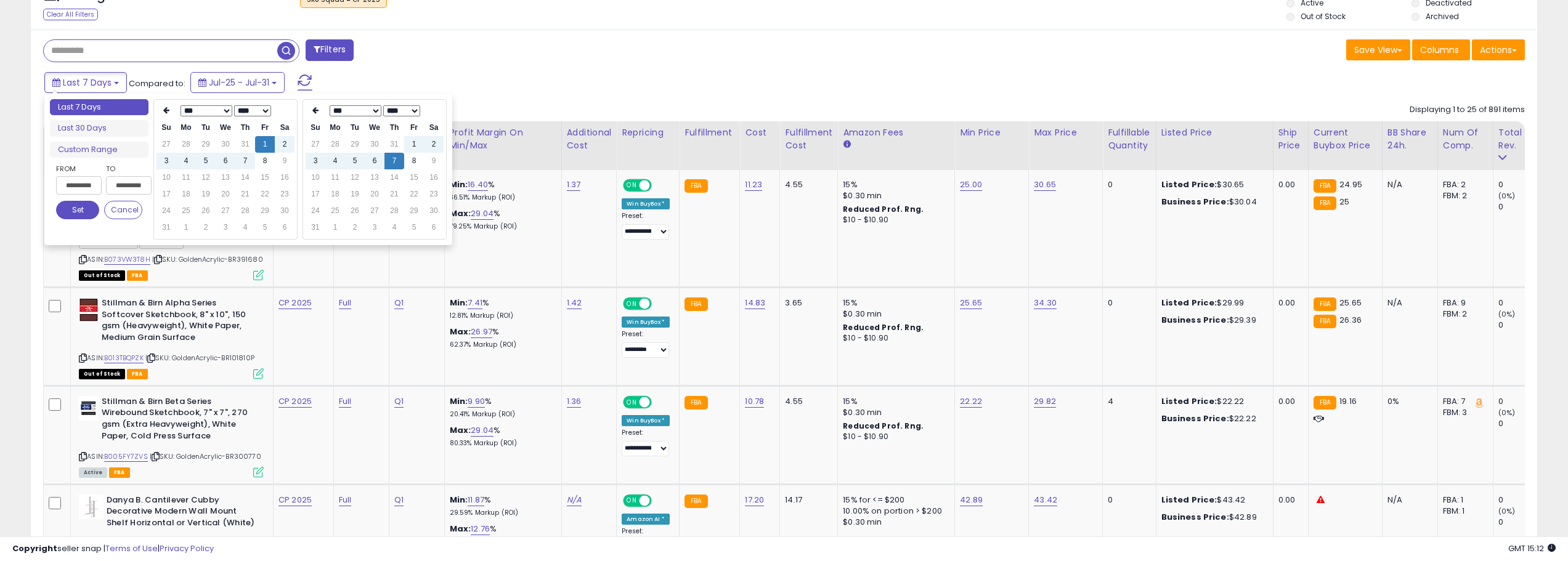 scroll, scrollTop: 554, scrollLeft: 0, axis: vertical 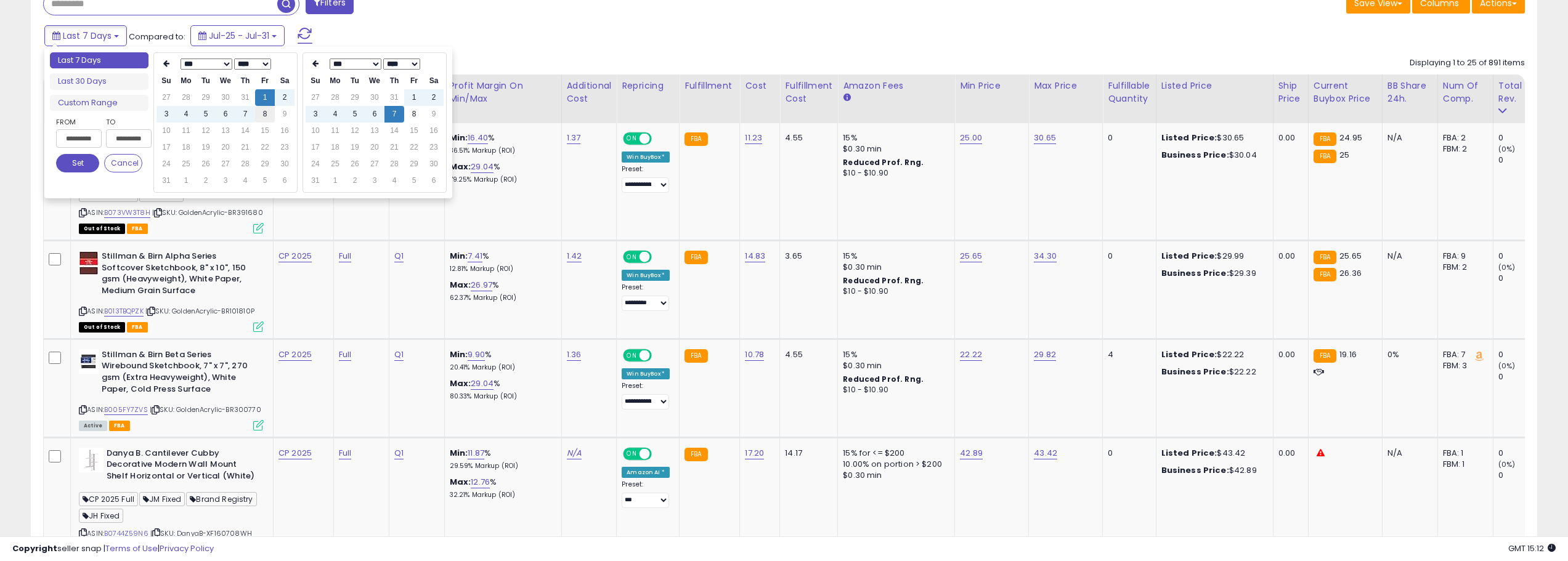 type on "**********" 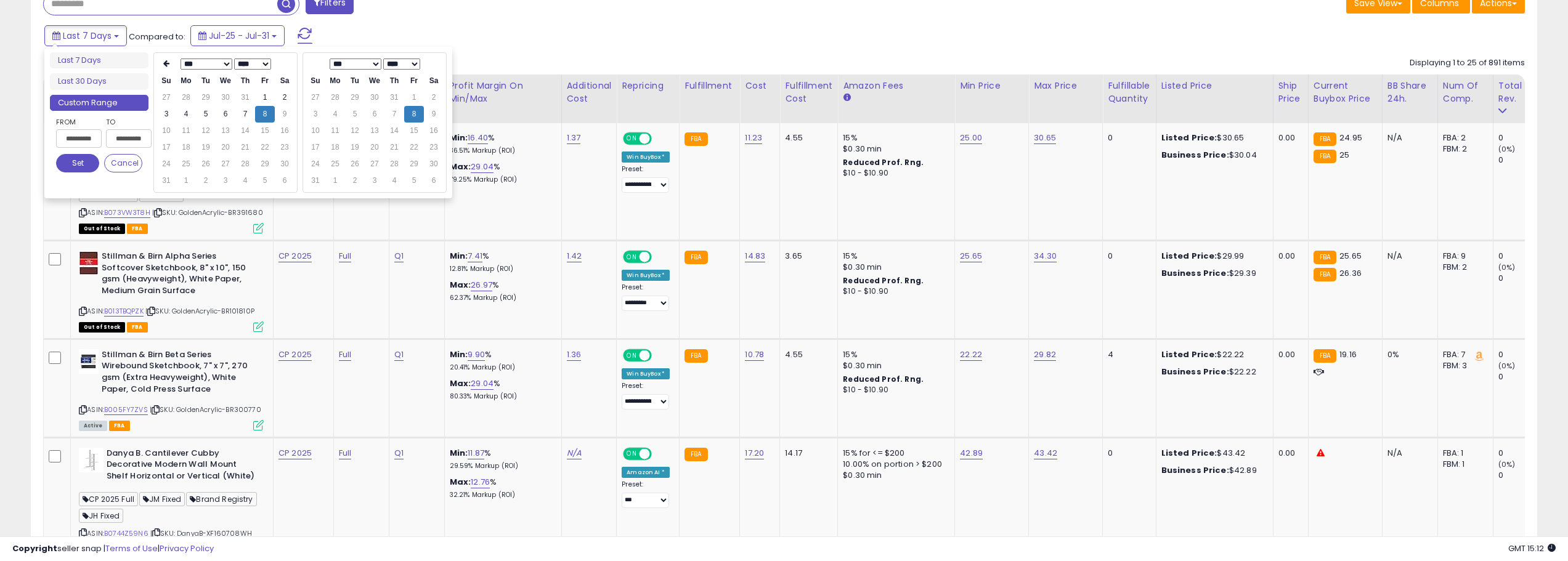 click on "Set" at bounding box center (78, 163) 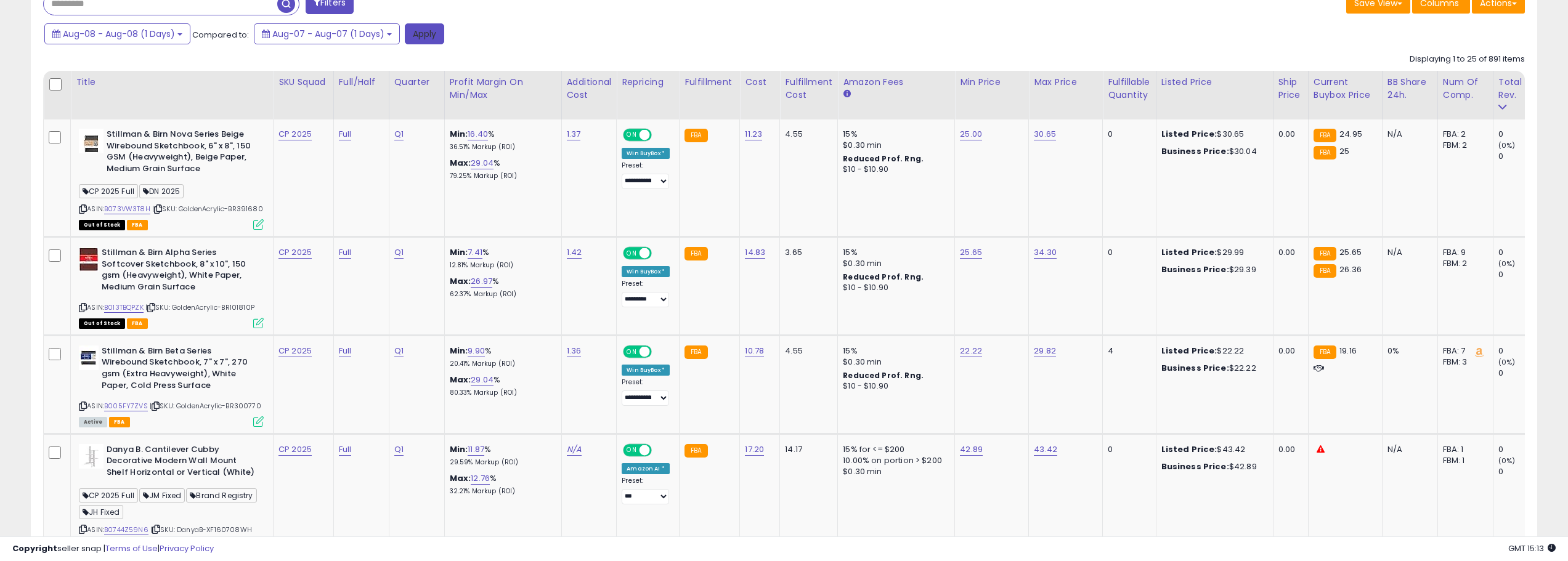 click on "Apply" at bounding box center [424, 34] 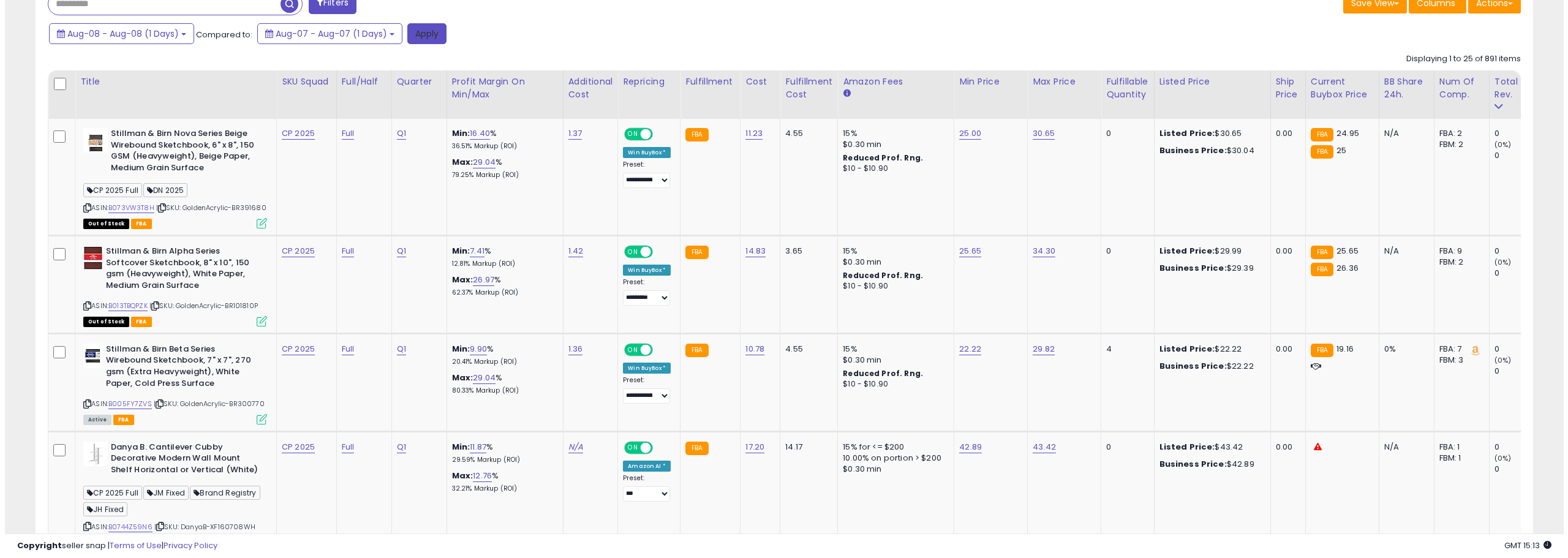 scroll, scrollTop: 232, scrollLeft: 0, axis: vertical 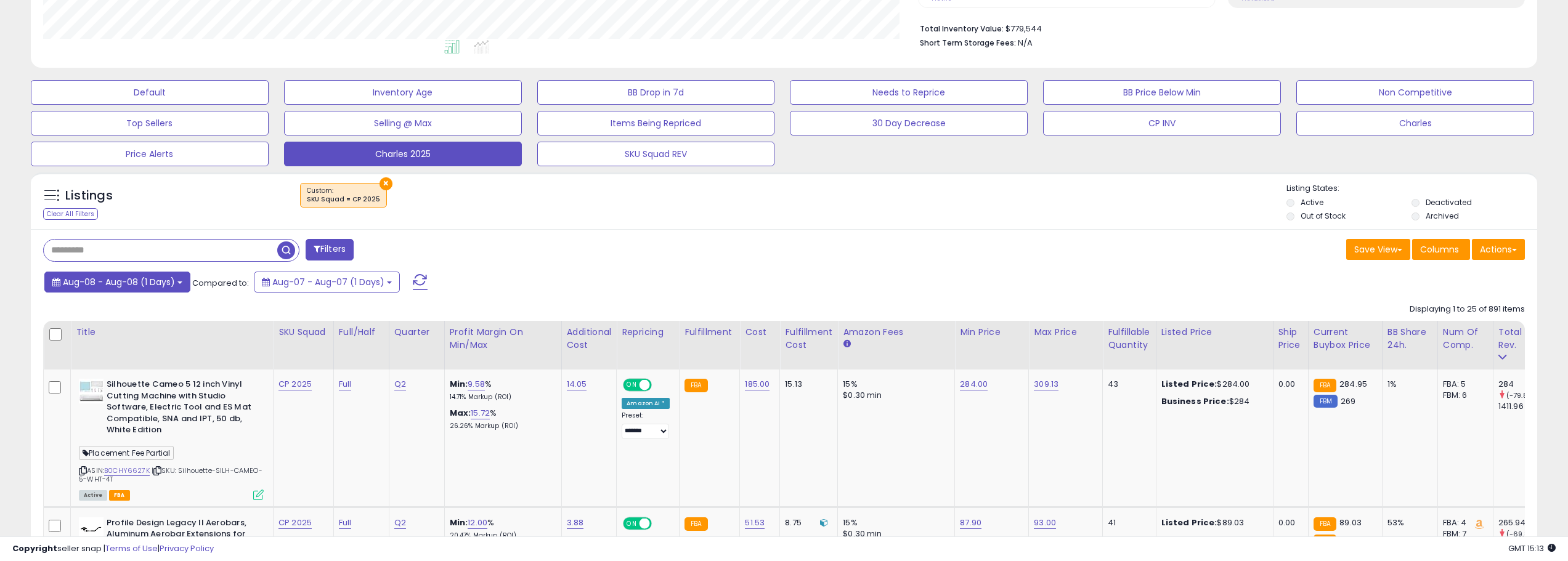 click on "Aug-08 - Aug-08 (1 Days)" at bounding box center [117, 282] 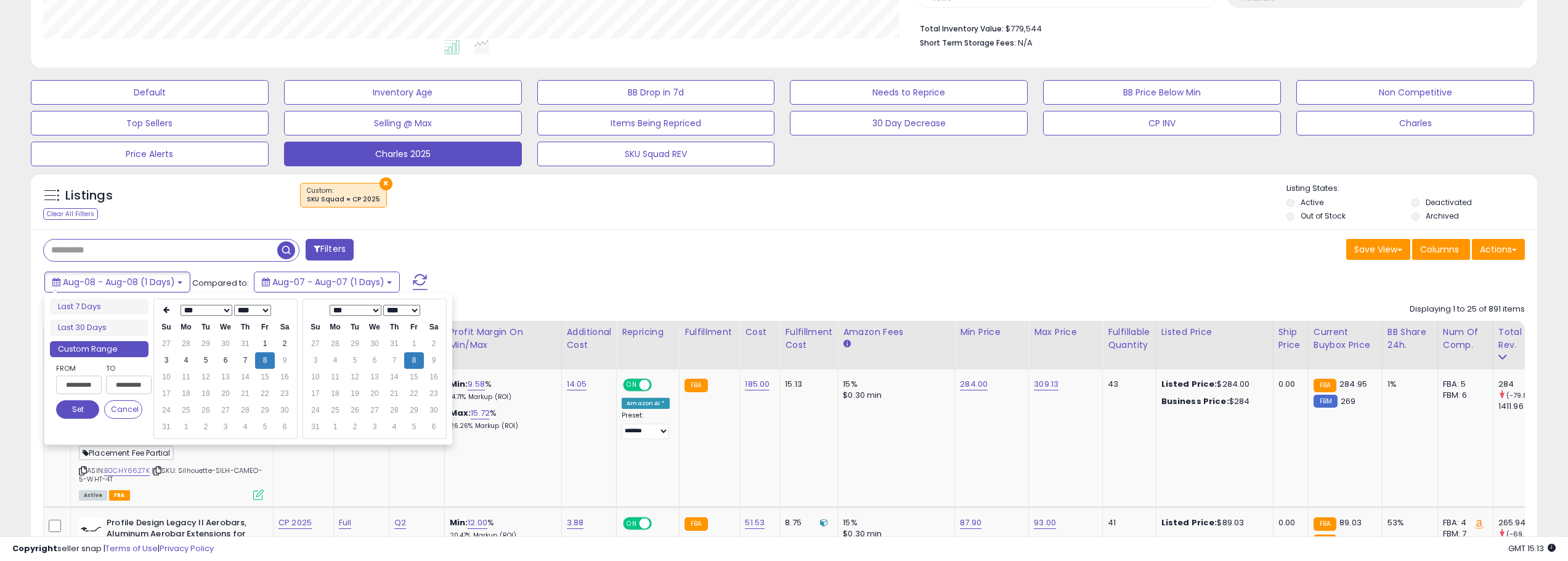 click on "Filters" at bounding box center (409, 251) 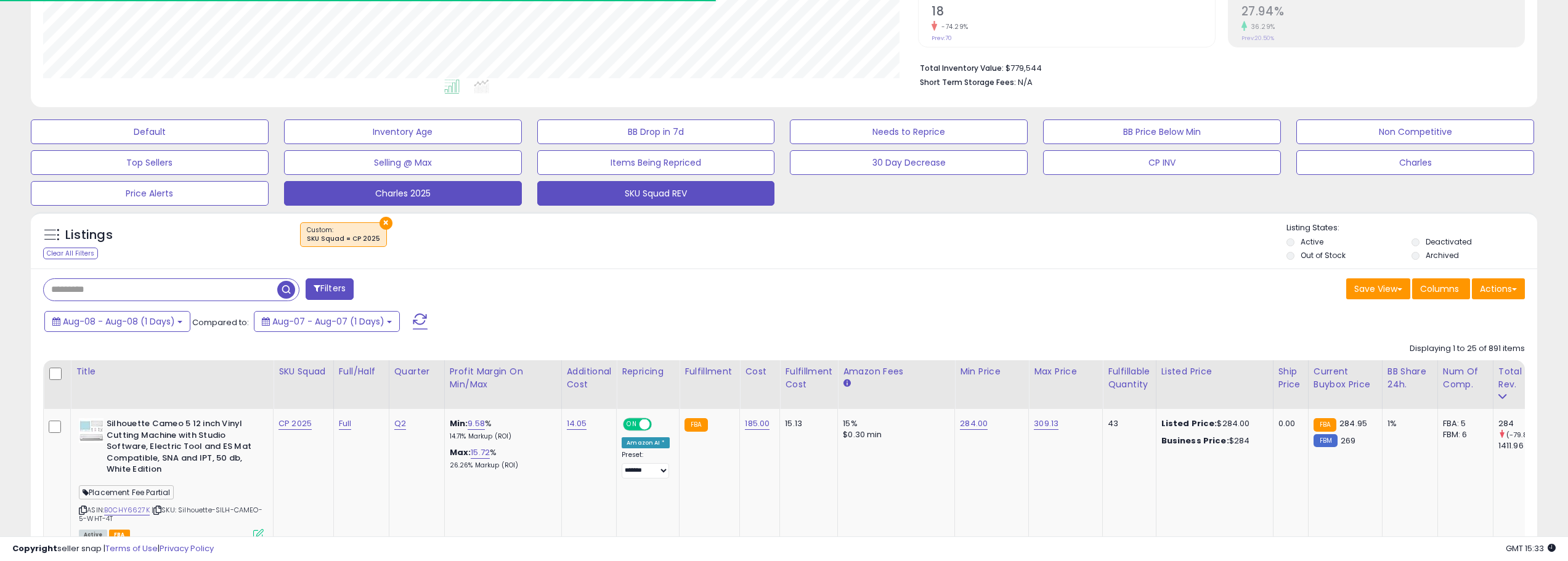 scroll, scrollTop: 246, scrollLeft: 0, axis: vertical 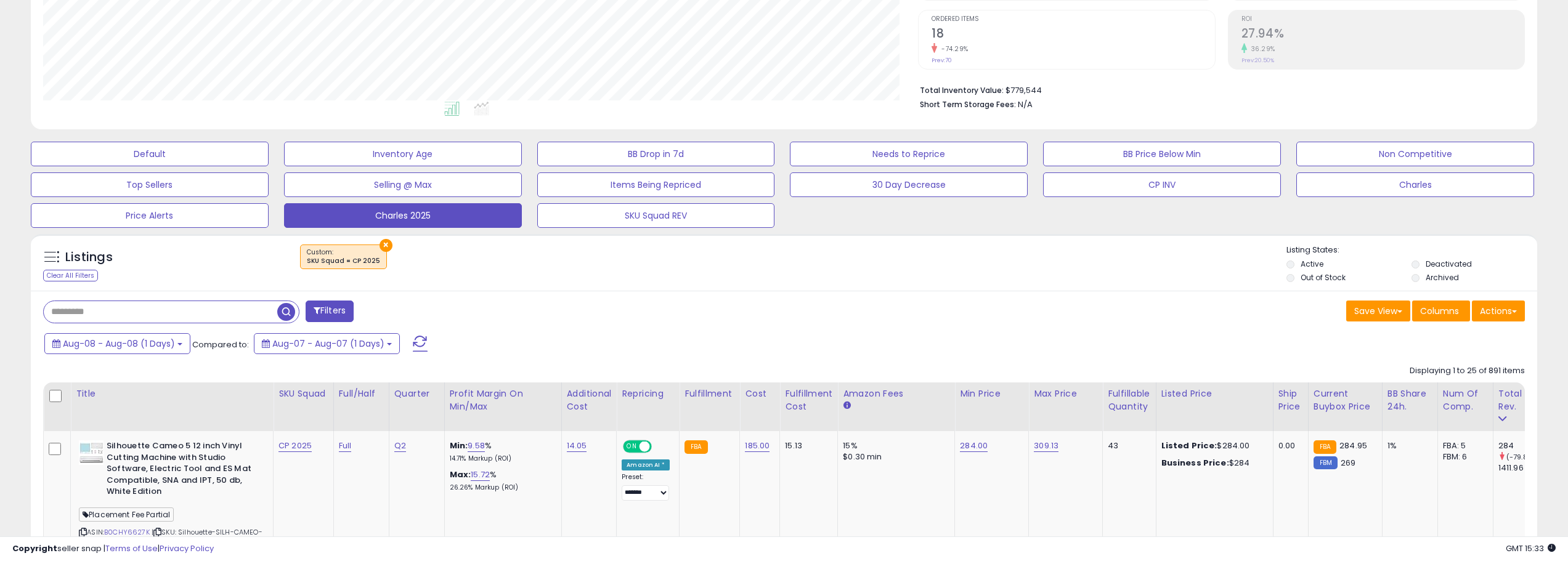 click at bounding box center (420, 344) 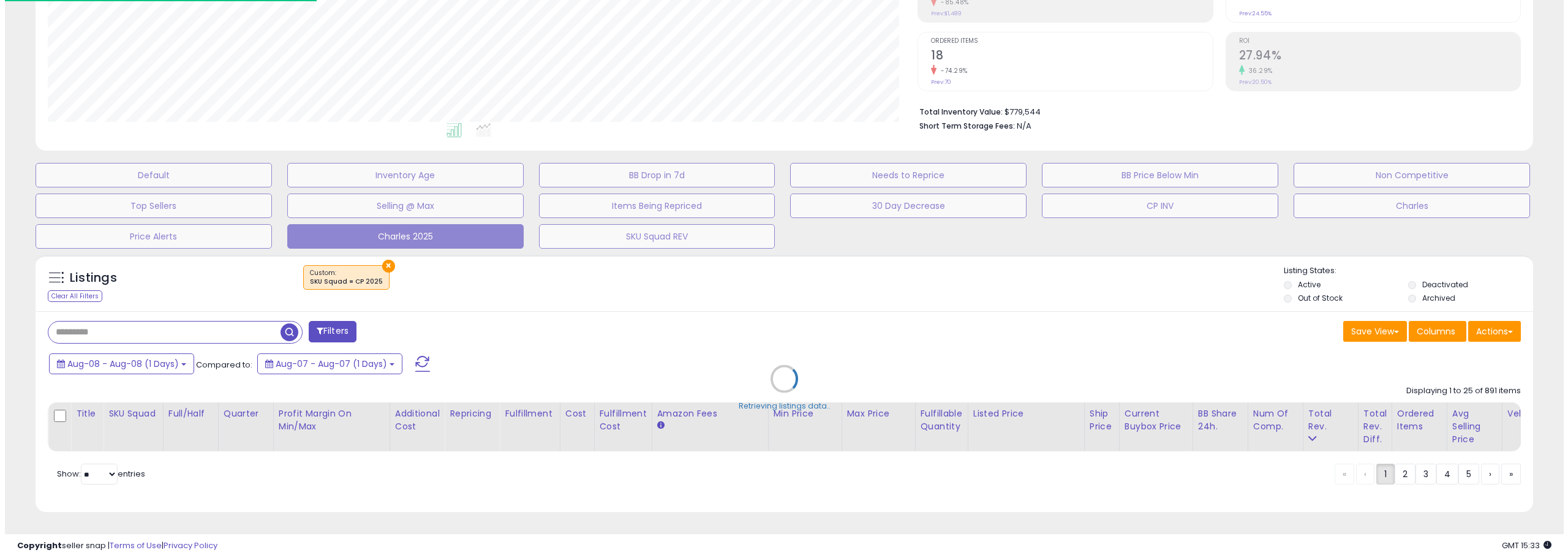 scroll, scrollTop: 232, scrollLeft: 0, axis: vertical 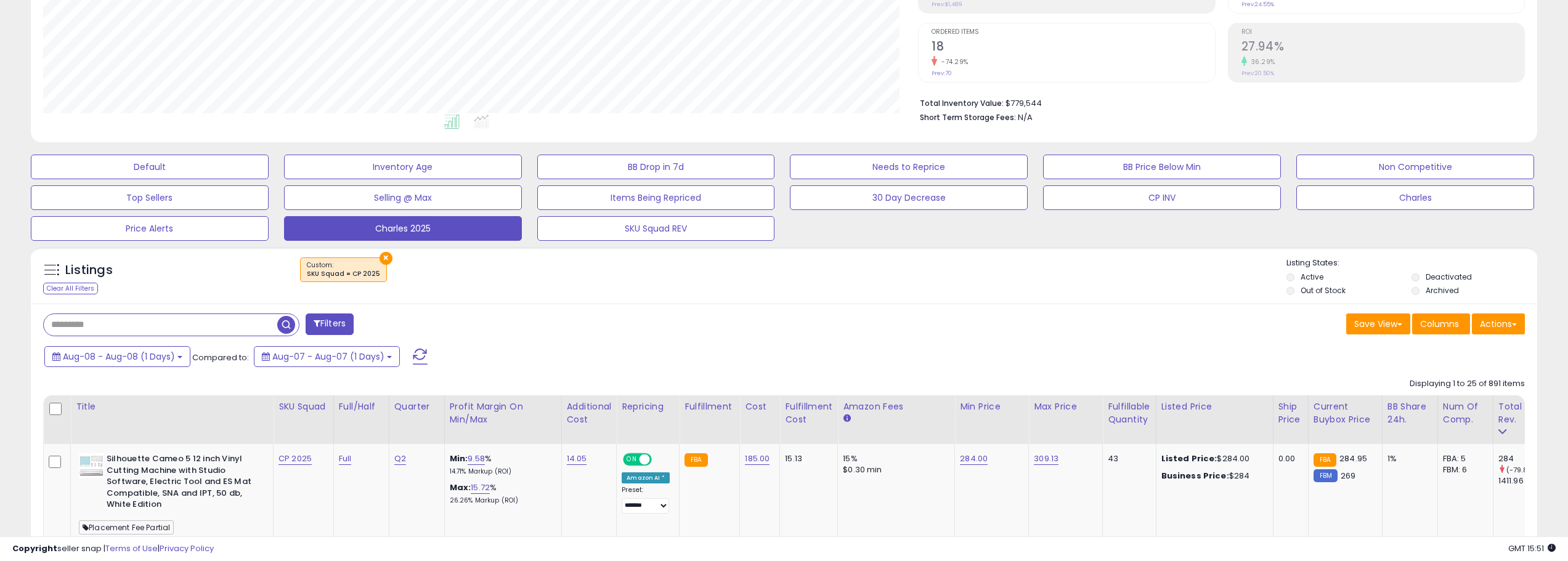 click at bounding box center [420, 357] 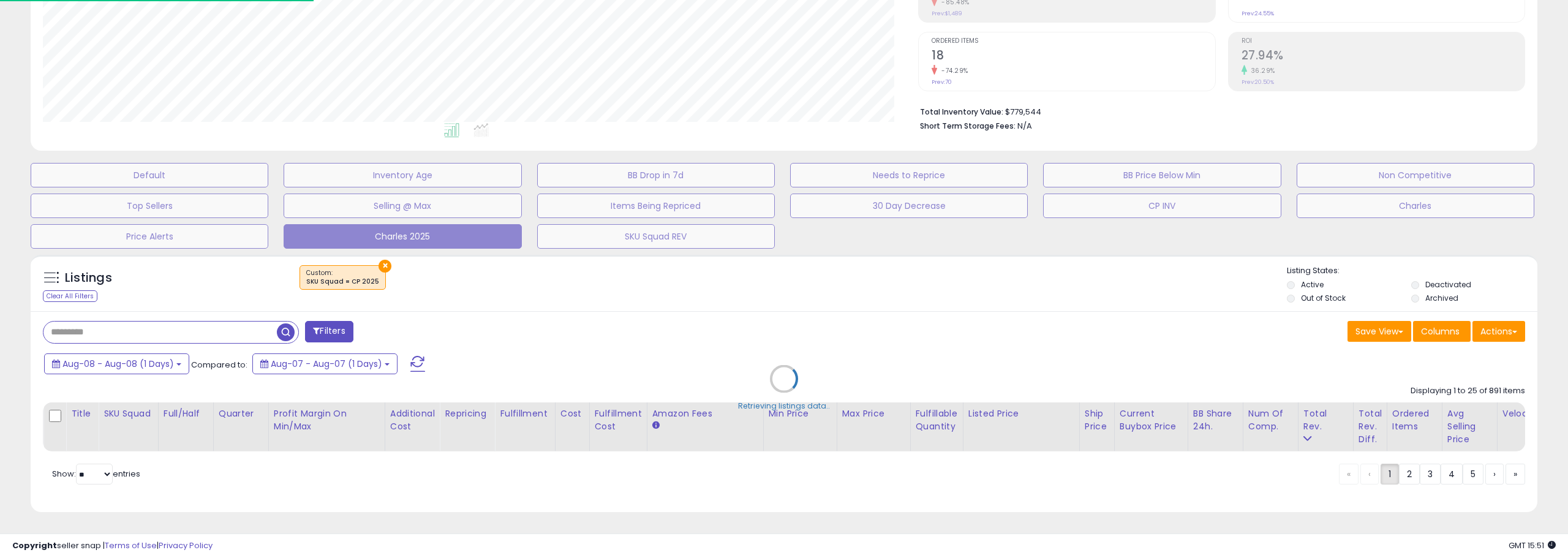 scroll, scrollTop: 612263, scrollLeft: 611625, axis: both 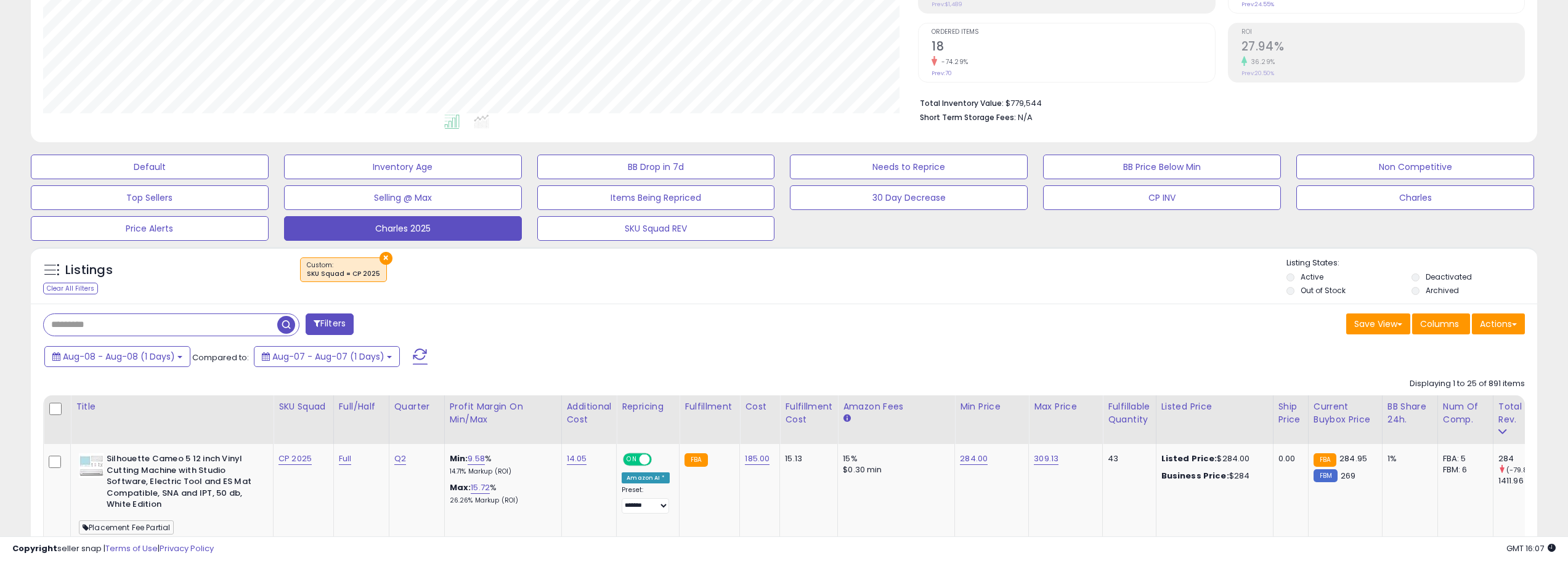 click at bounding box center (420, 357) 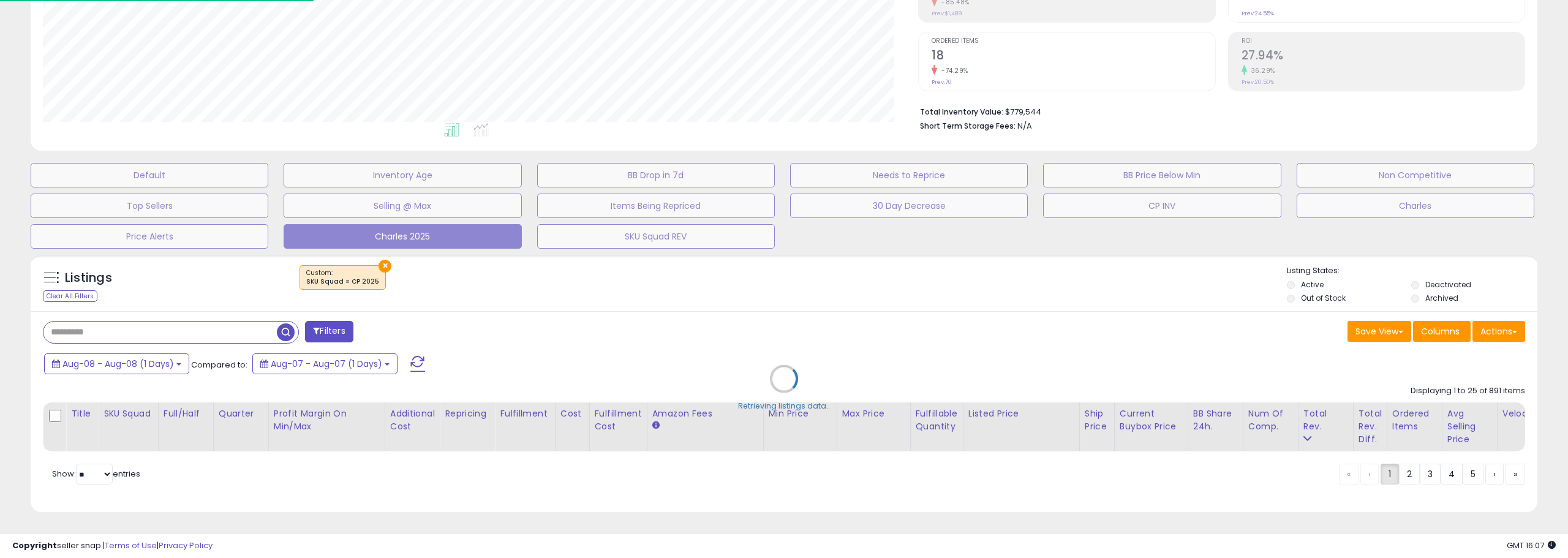 scroll, scrollTop: 612263, scrollLeft: 611625, axis: both 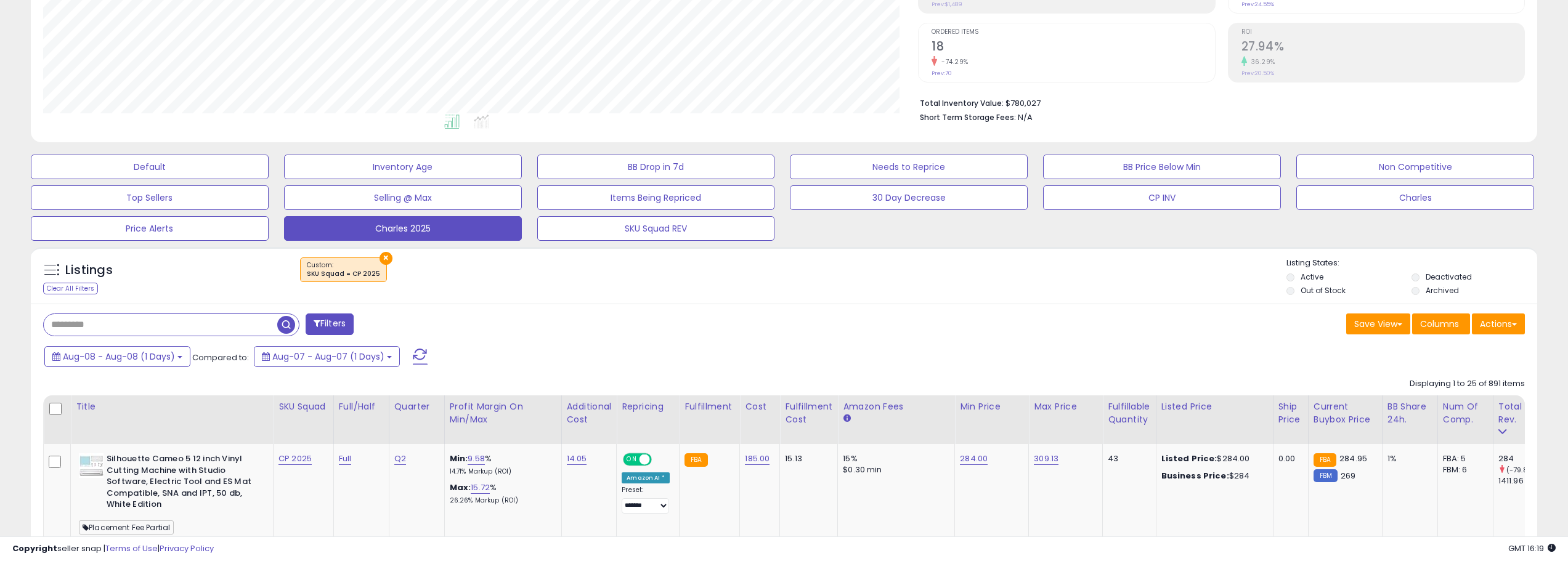 click at bounding box center (420, 357) 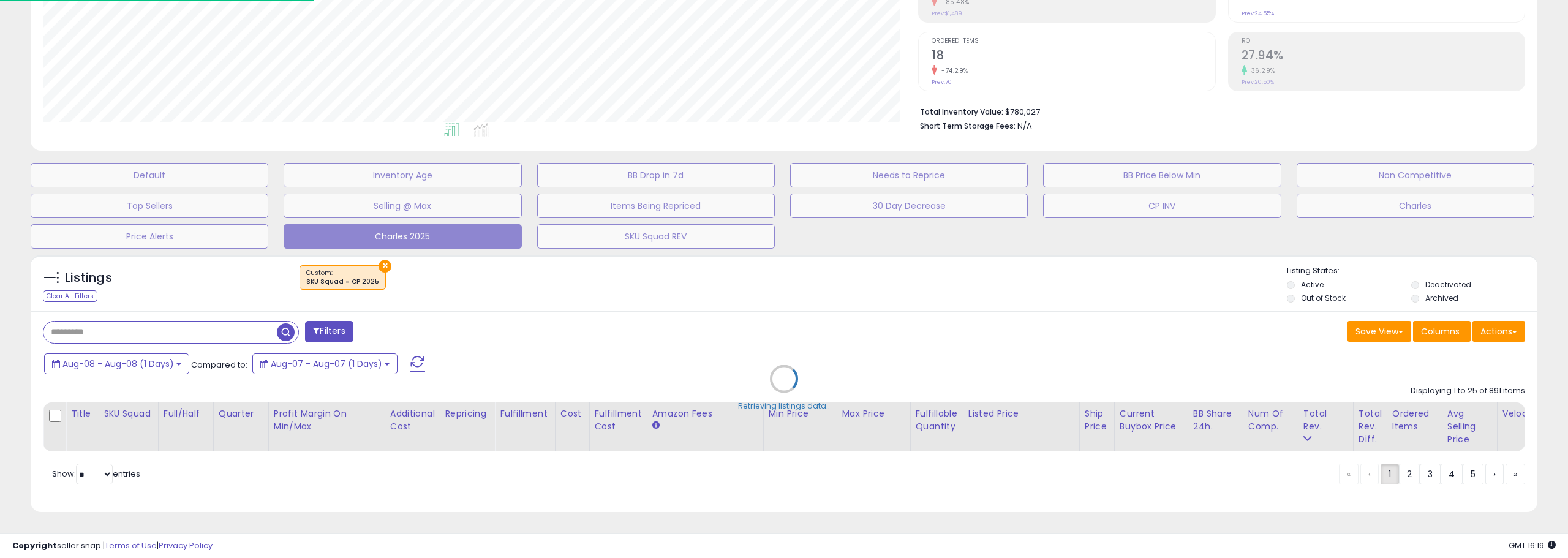 scroll, scrollTop: 612263, scrollLeft: 611625, axis: both 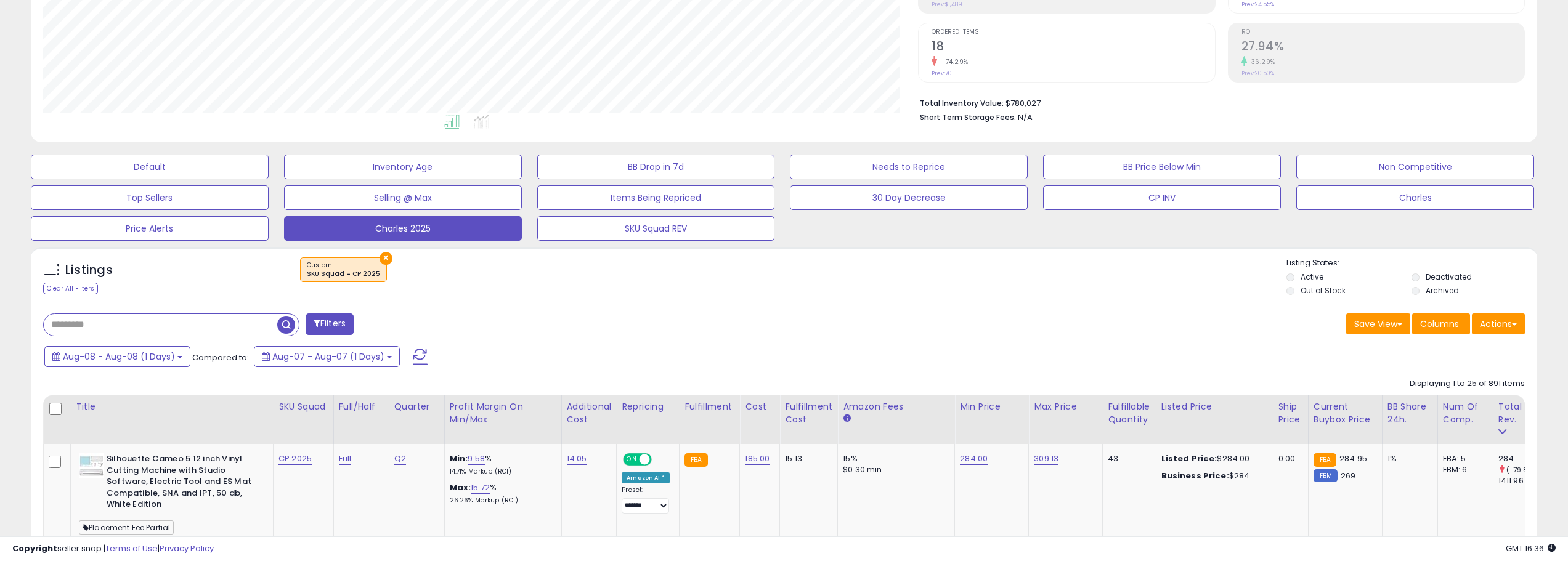 click at bounding box center [420, 357] 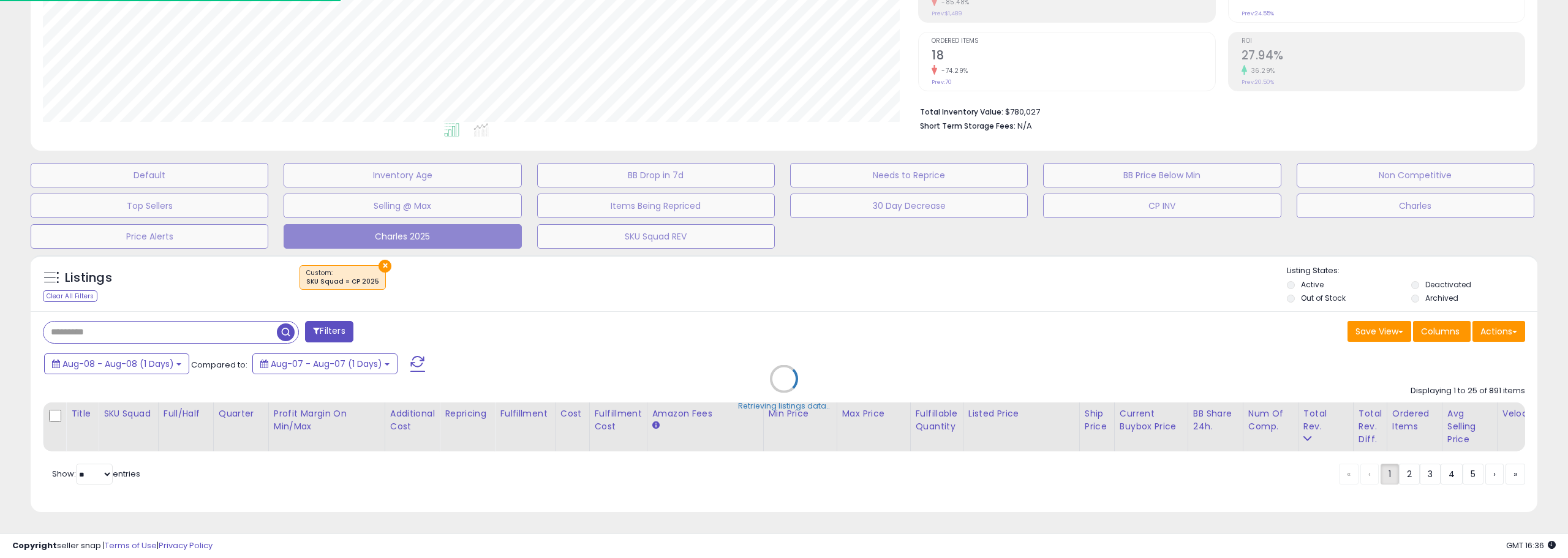 scroll, scrollTop: 612263, scrollLeft: 611625, axis: both 